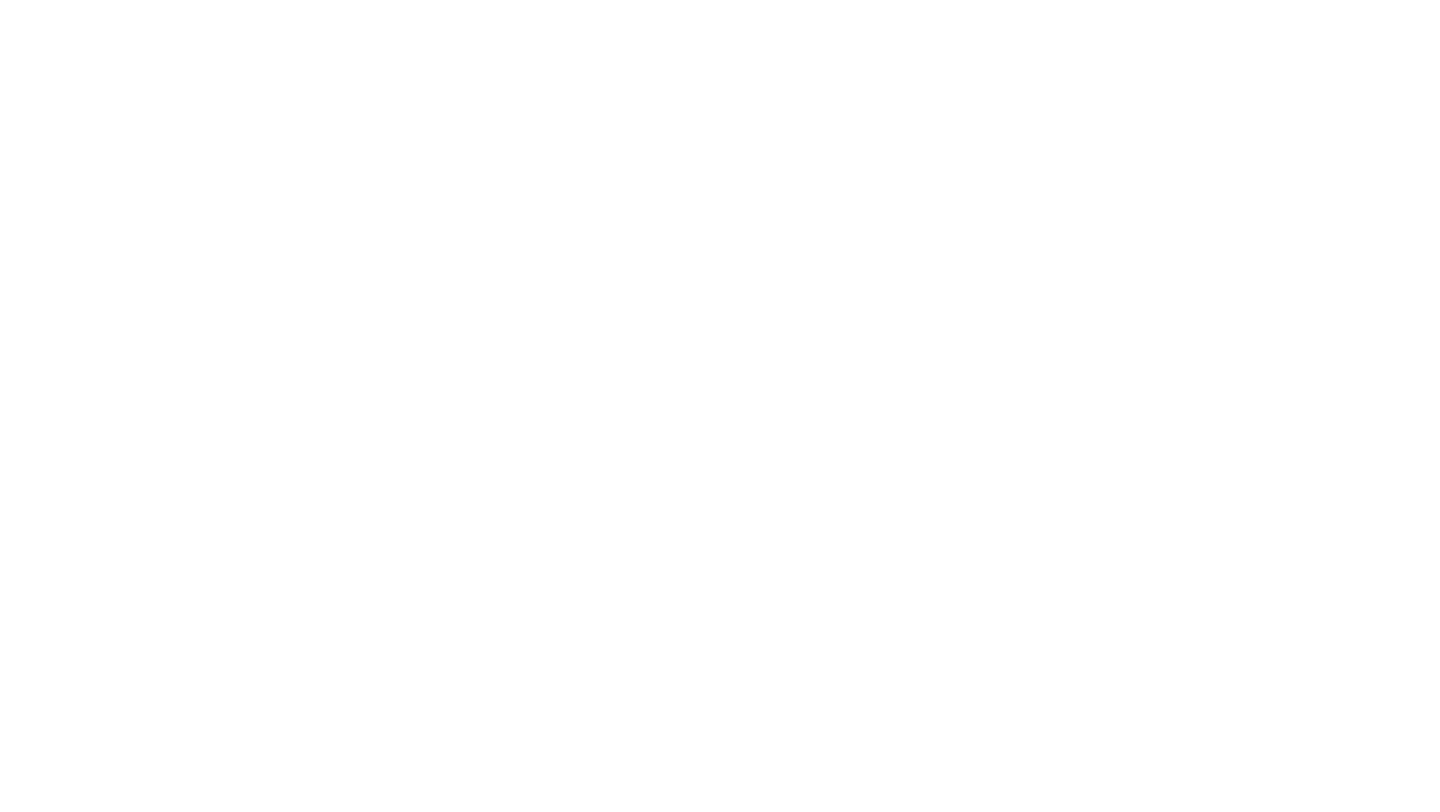 scroll, scrollTop: 0, scrollLeft: 0, axis: both 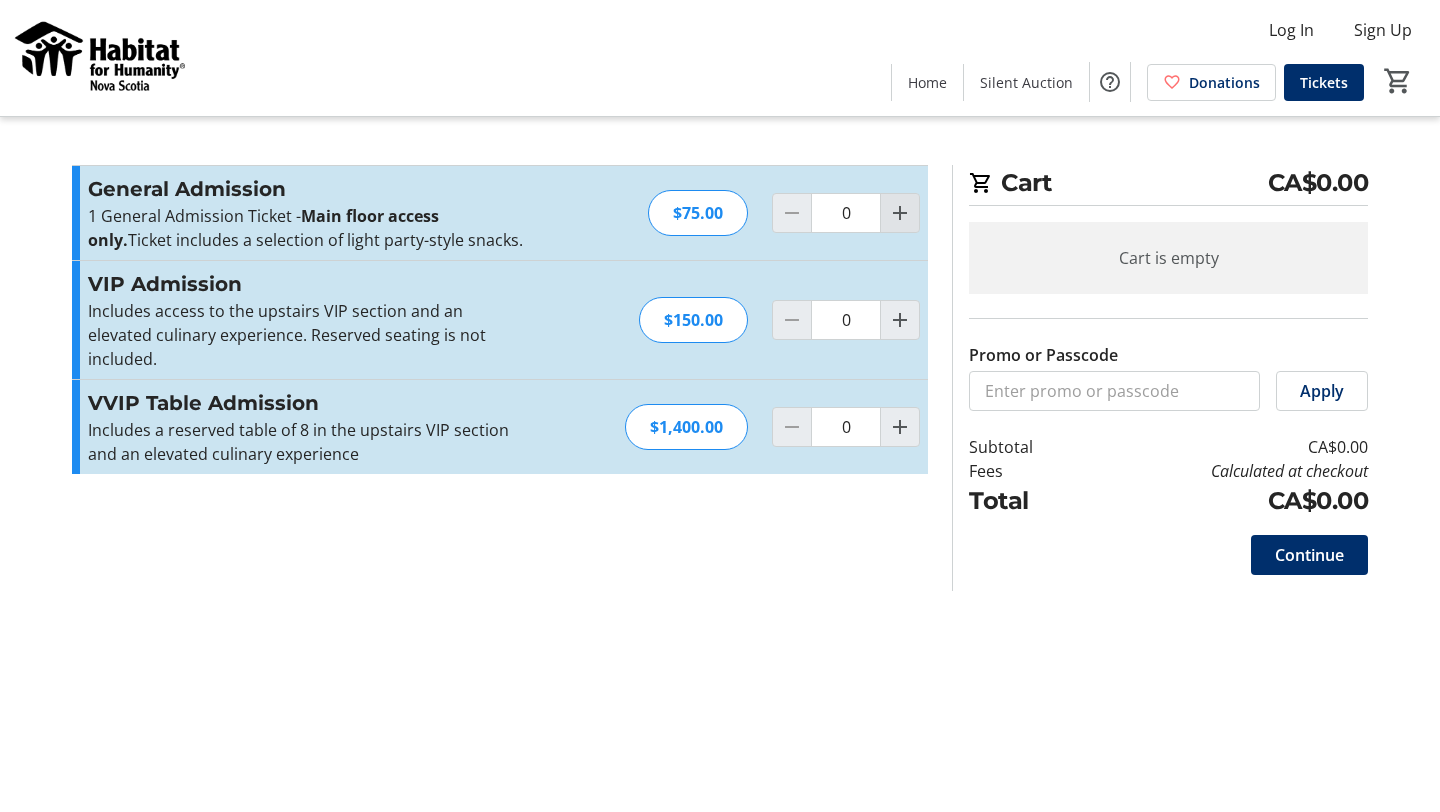 click at bounding box center [900, 213] 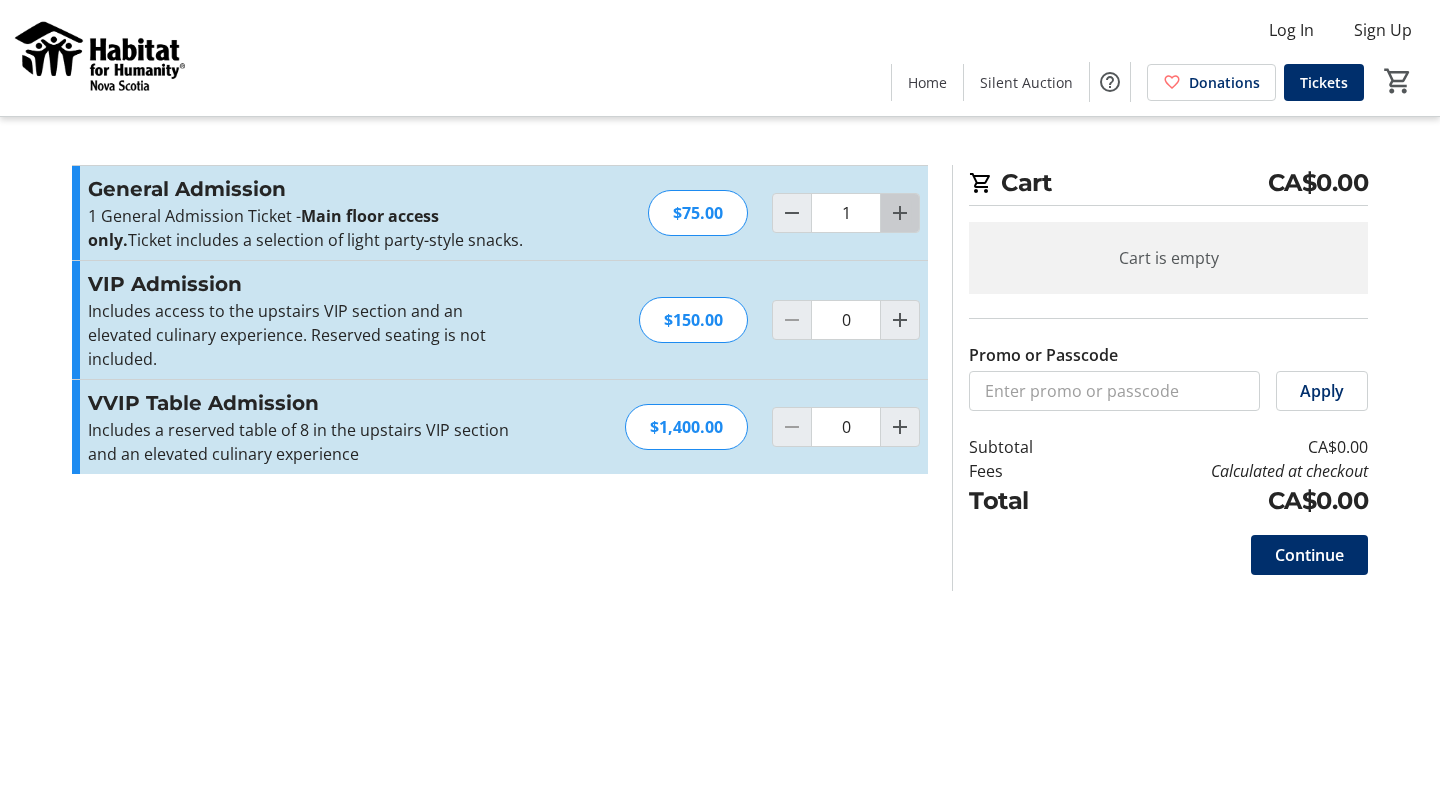 click at bounding box center [900, 213] 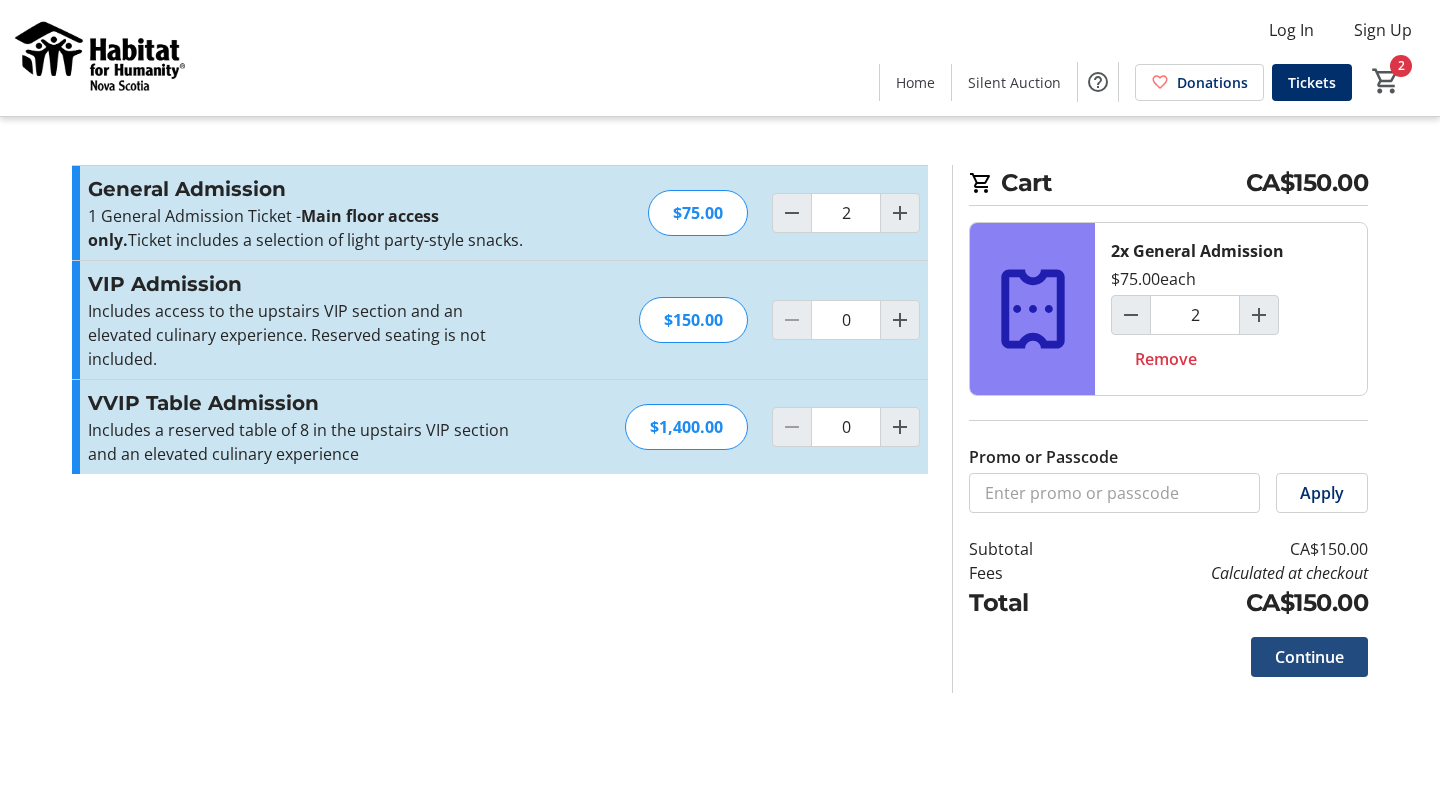 click on "Continue" at bounding box center (1309, 657) 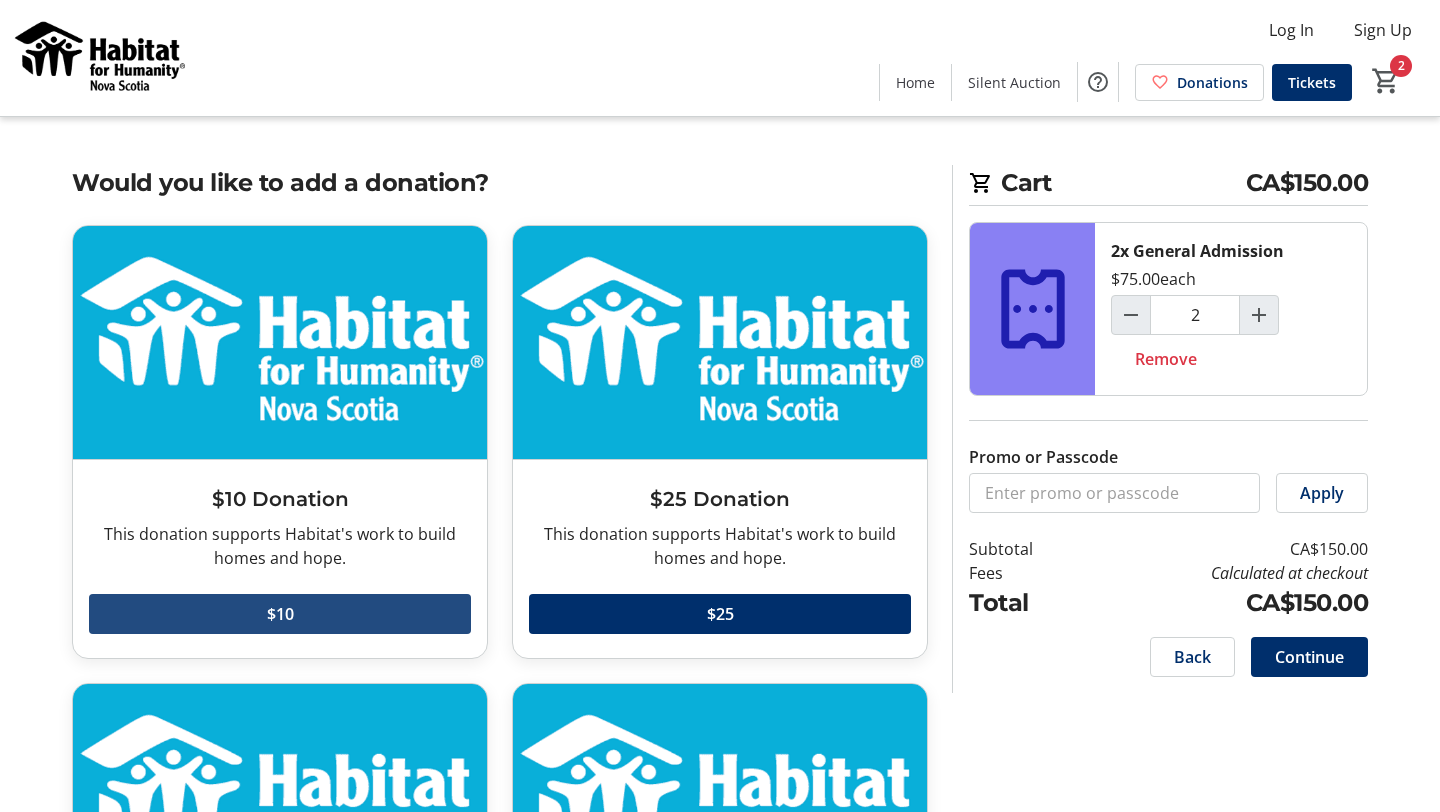 click at bounding box center [280, 614] 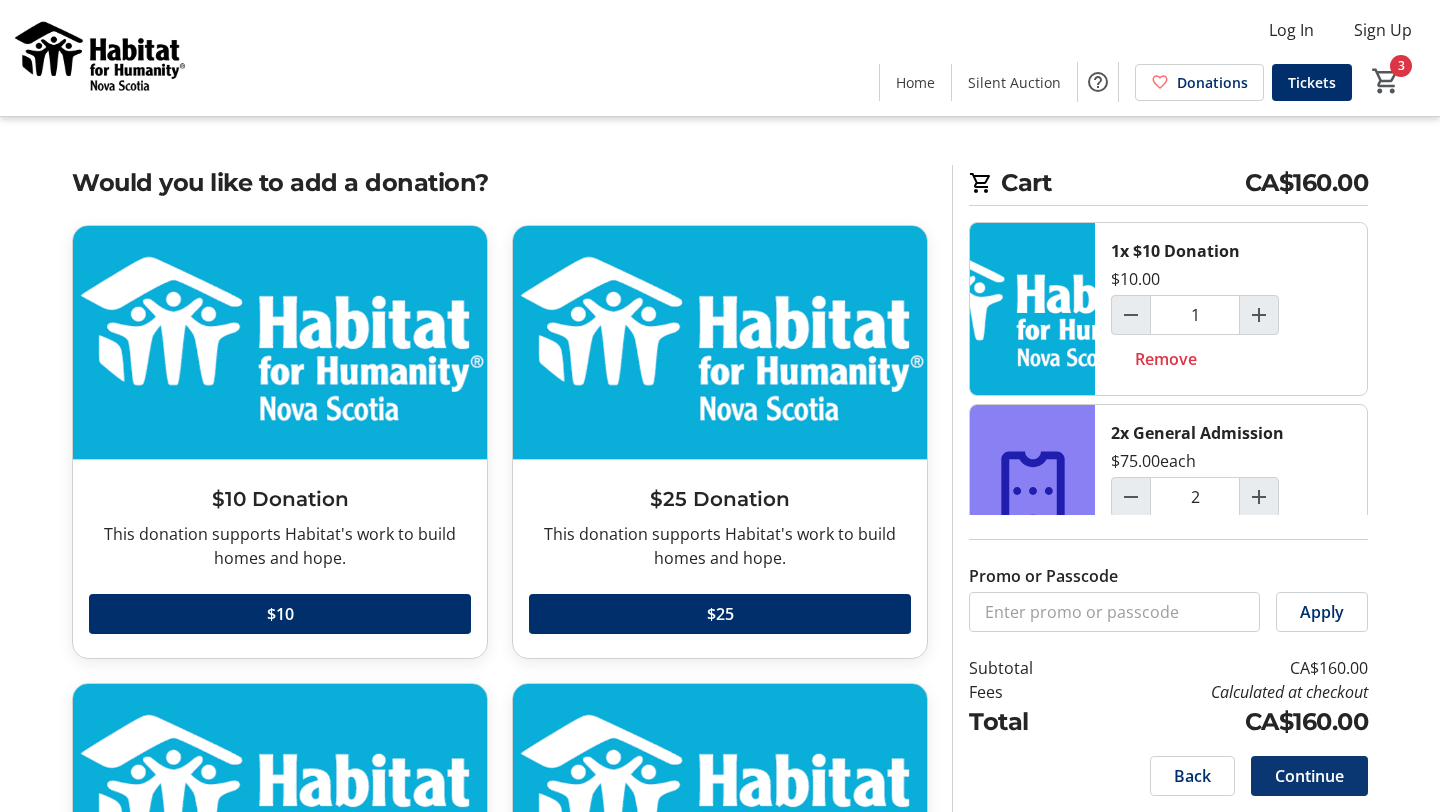 click on "Continue" at bounding box center [1309, 776] 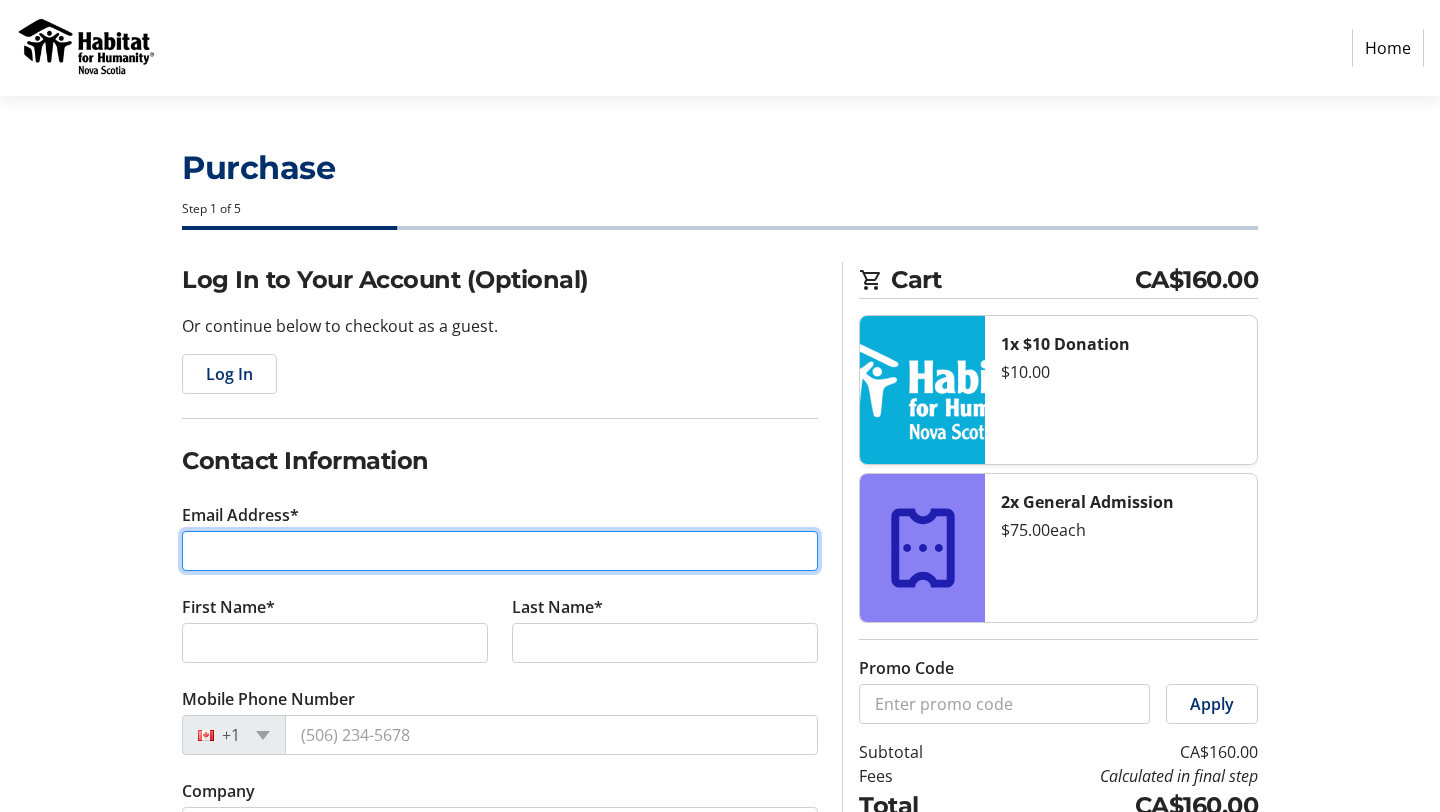 click on "Email Address*" at bounding box center [500, 551] 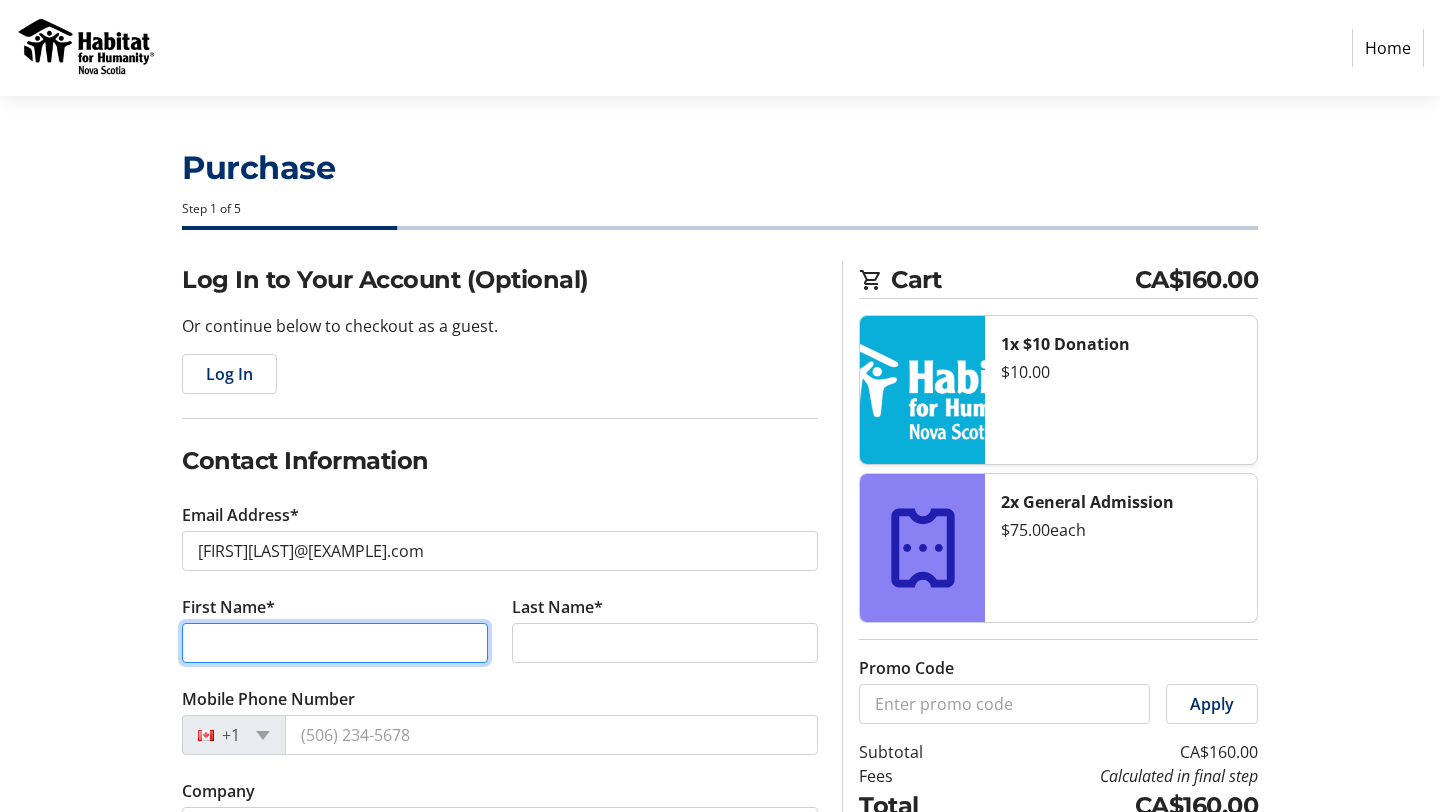 type on "[FIRST]" 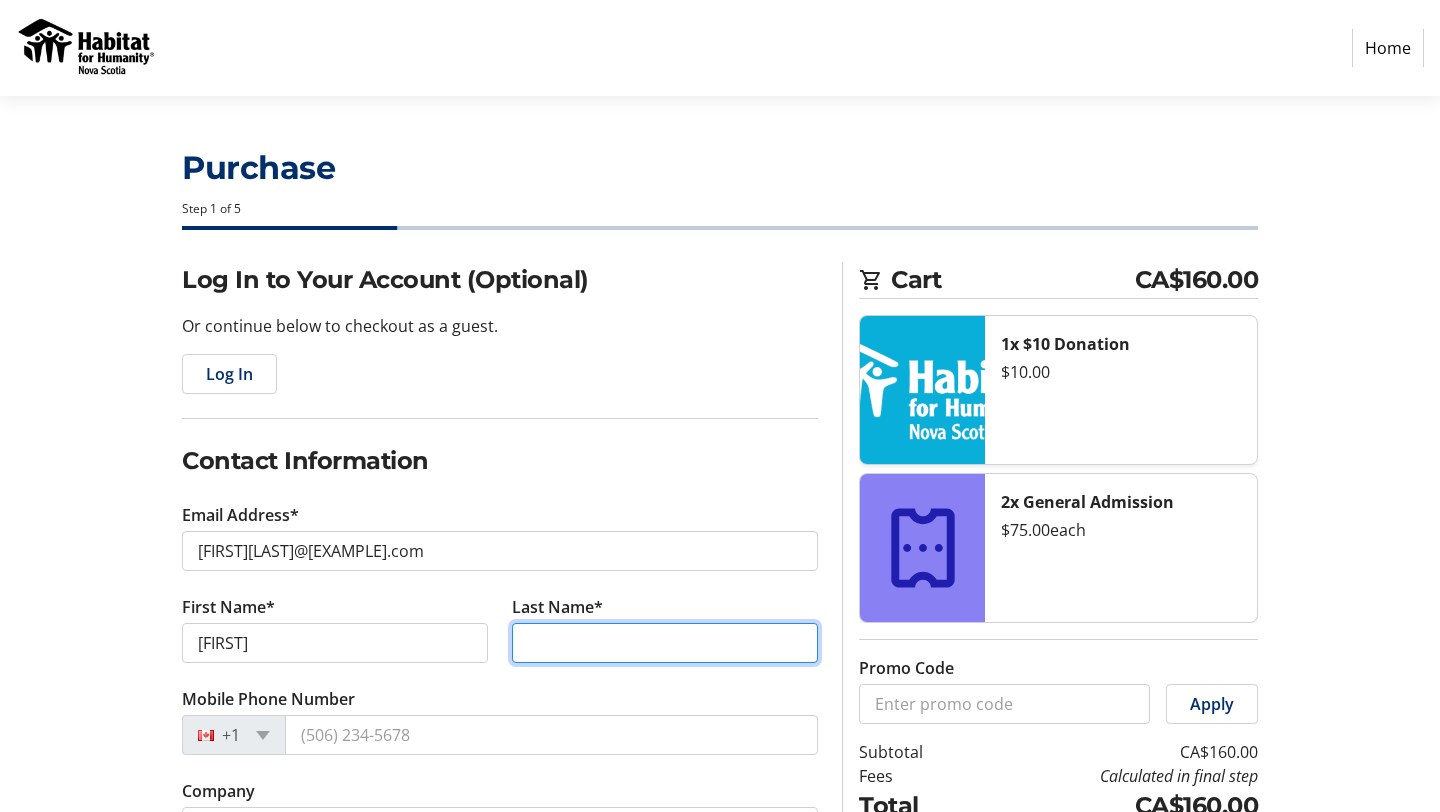 type on "[LAST]" 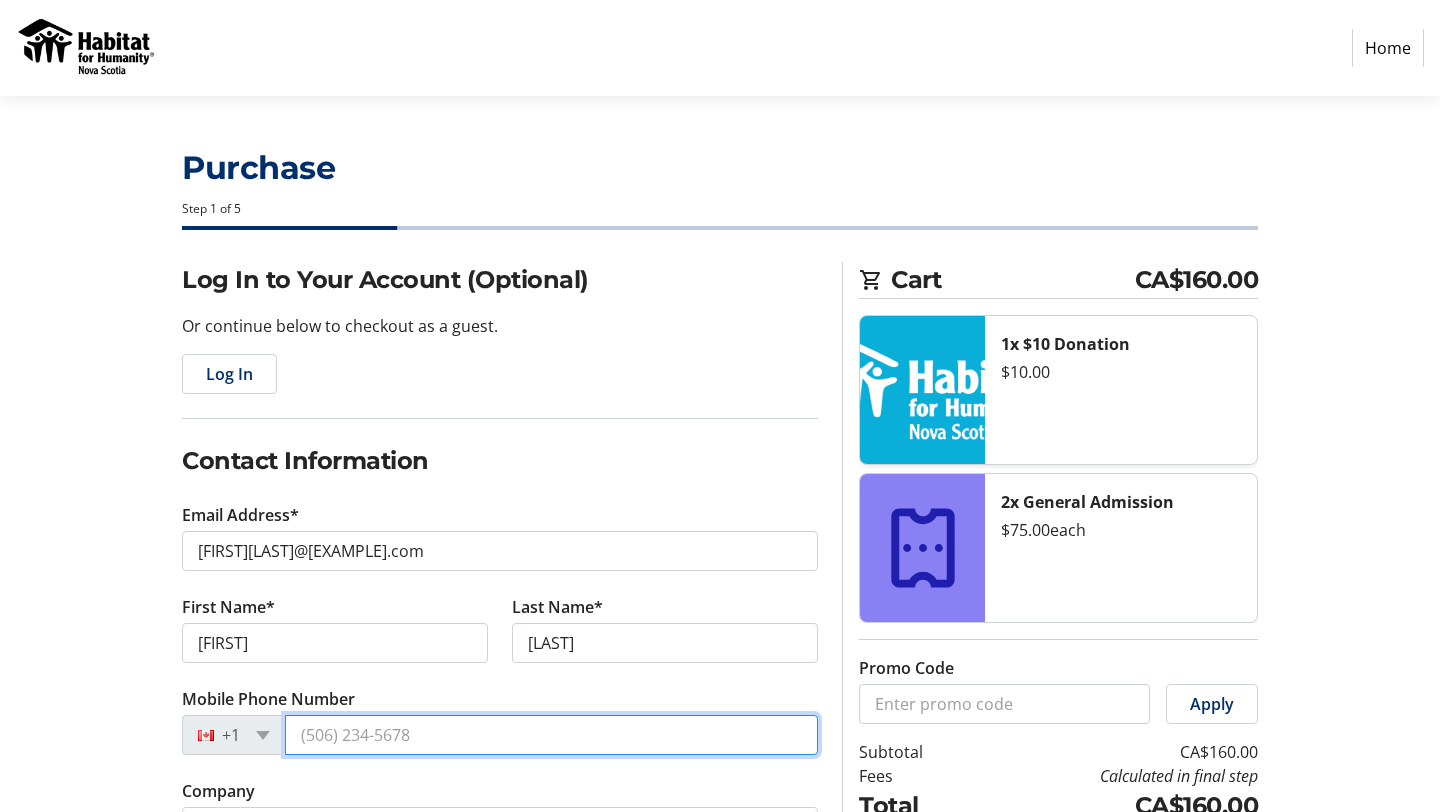 type on "([AREA CODE]) [PREFIX]-[LINE NUMBER]" 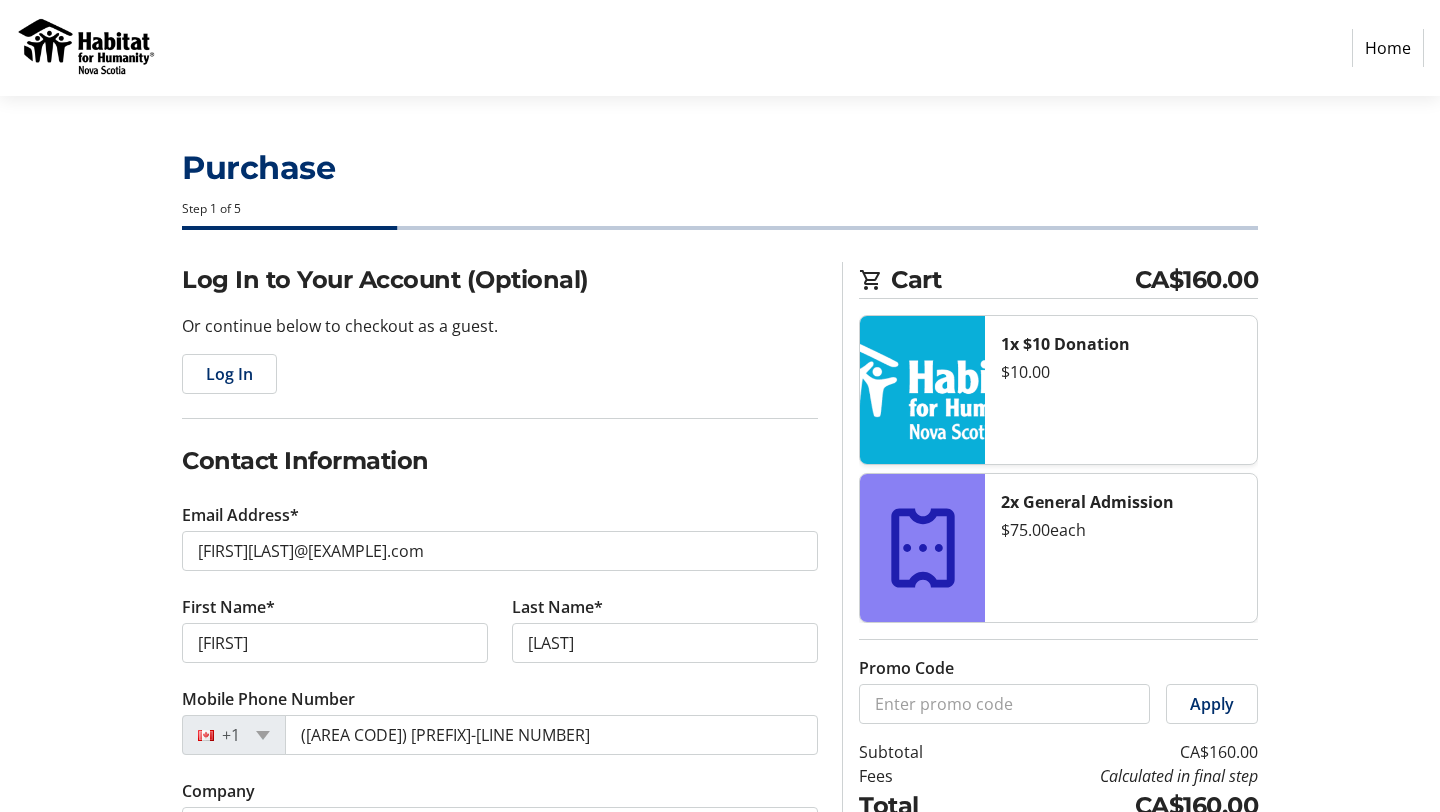 type on "[NUMBER] [STREET]" 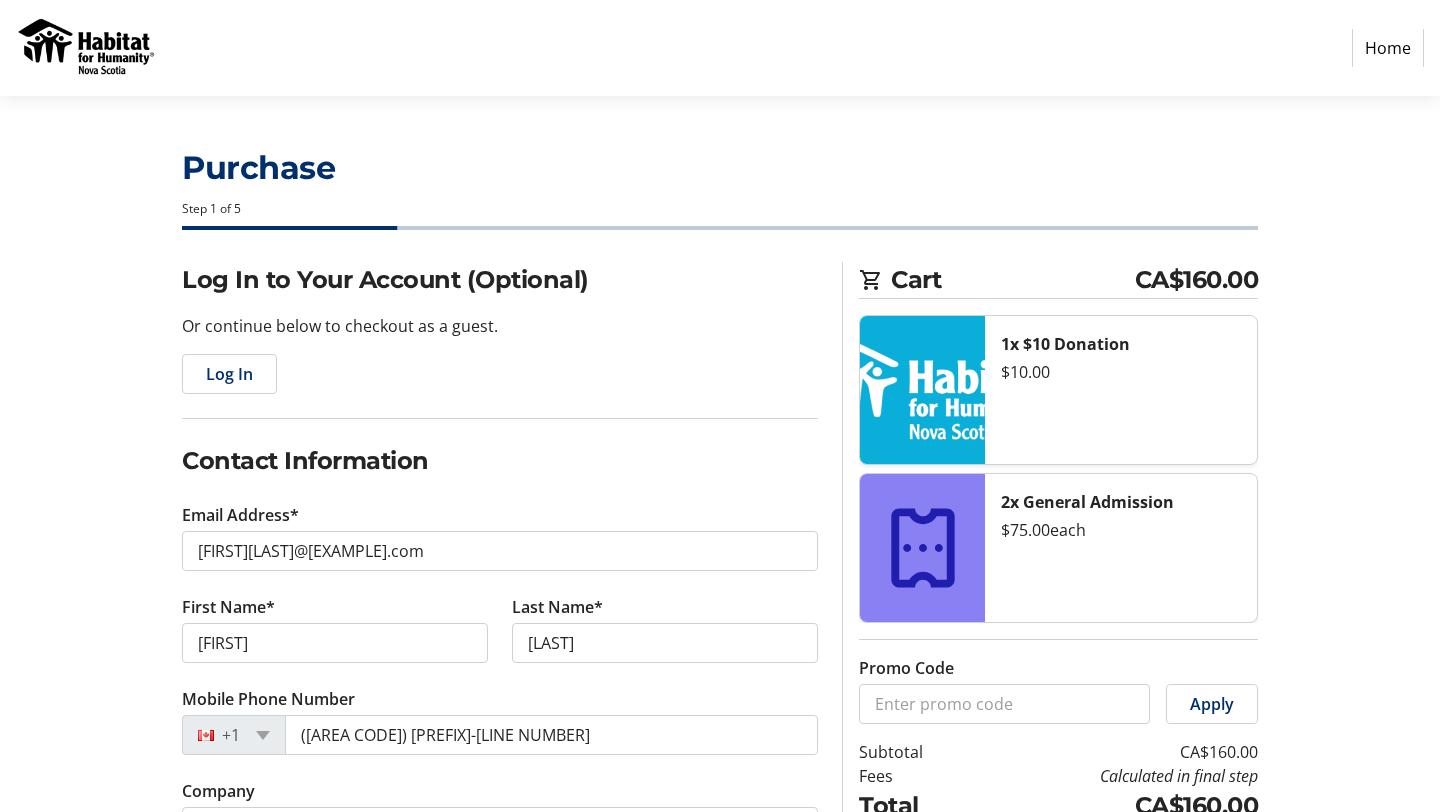 select on "NS" 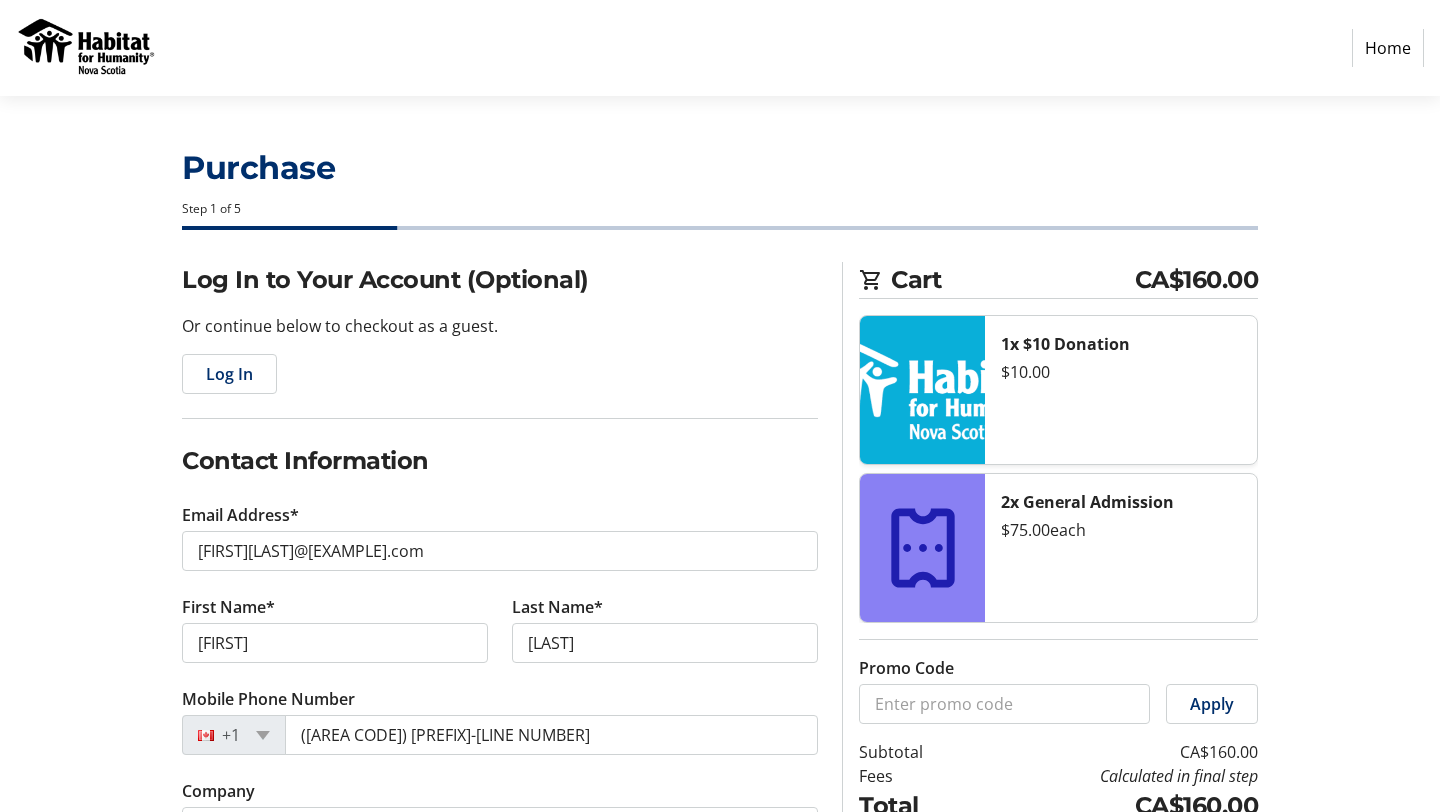 type on "[POSTAL CODE]" 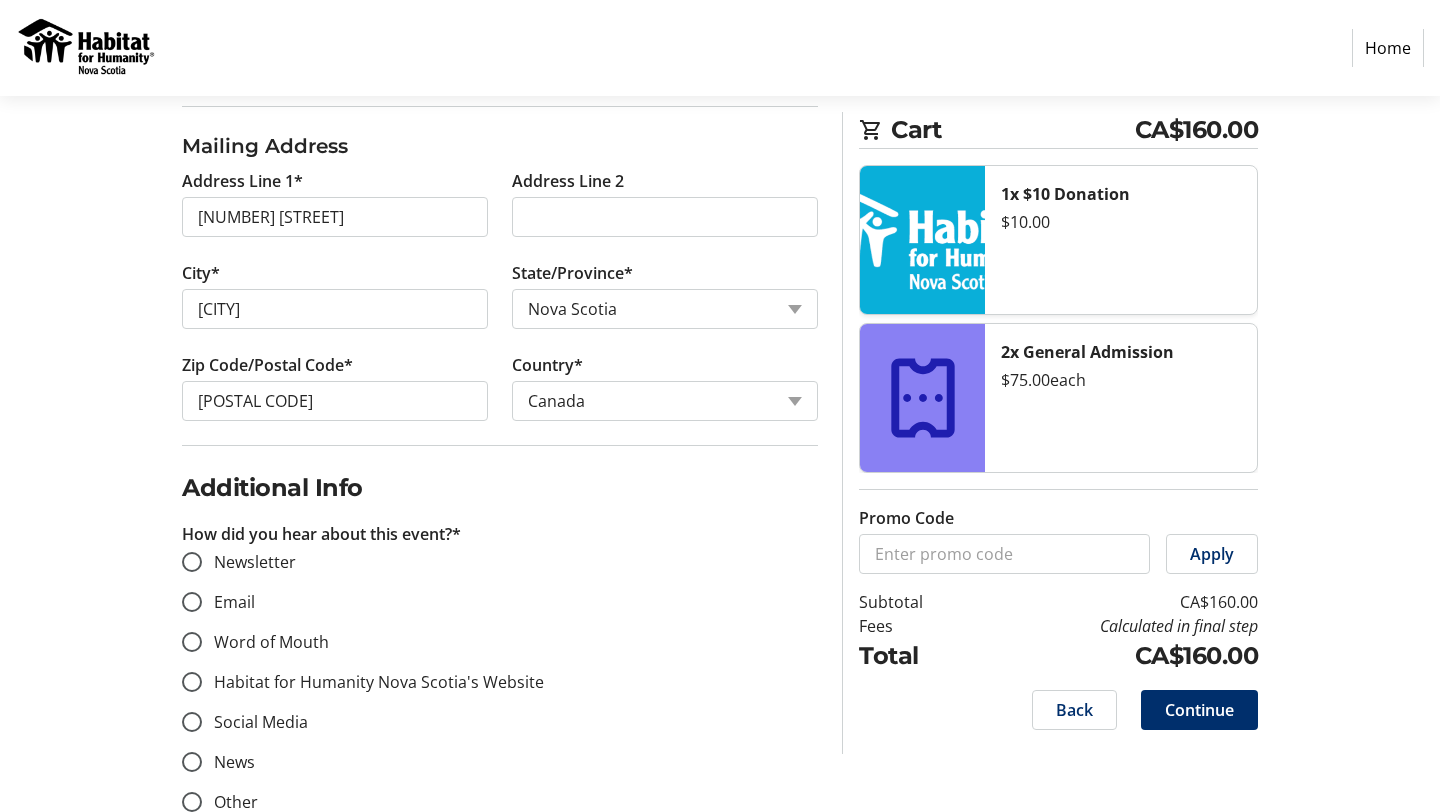scroll, scrollTop: 815, scrollLeft: 0, axis: vertical 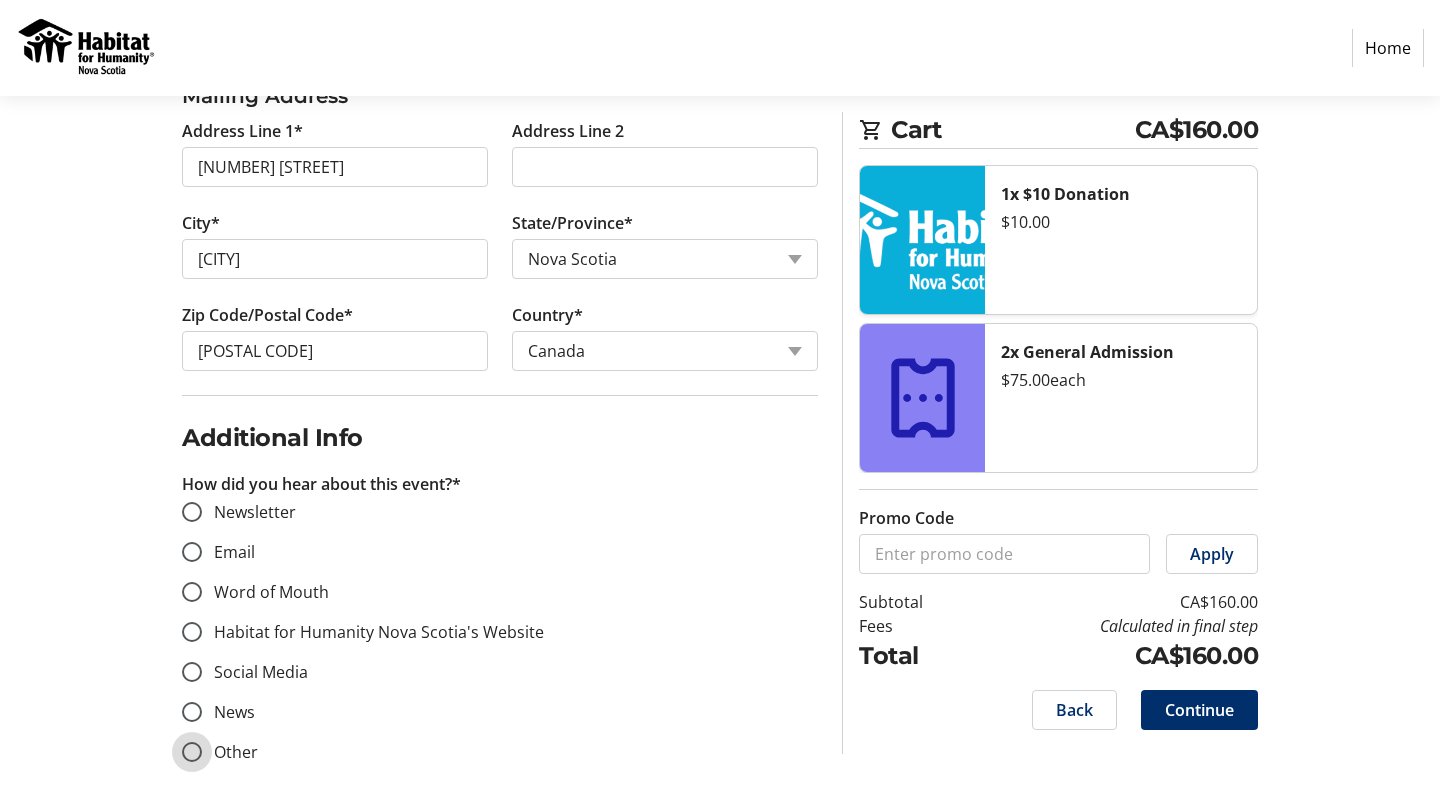 click on "Other" at bounding box center [192, 752] 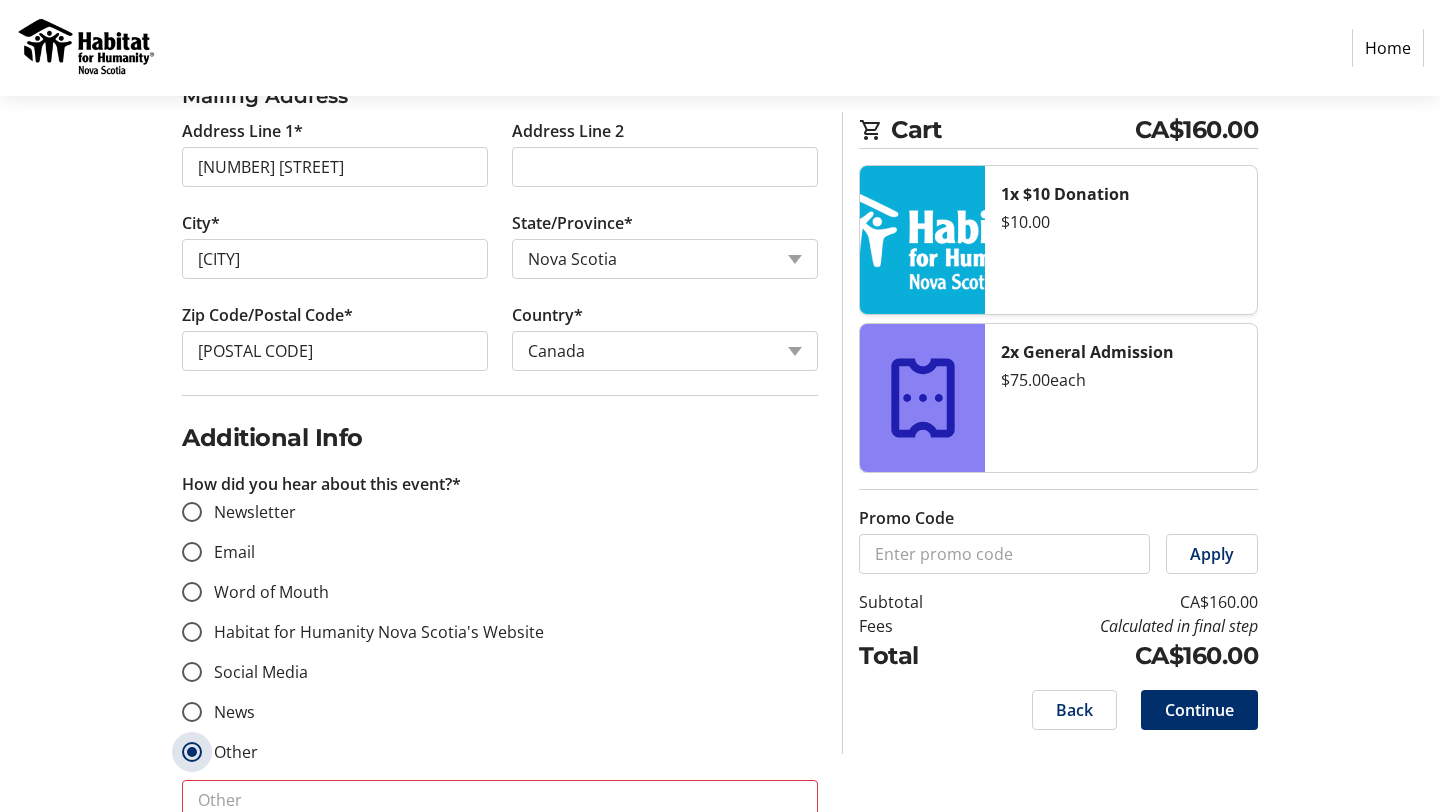 scroll, scrollTop: 895, scrollLeft: 0, axis: vertical 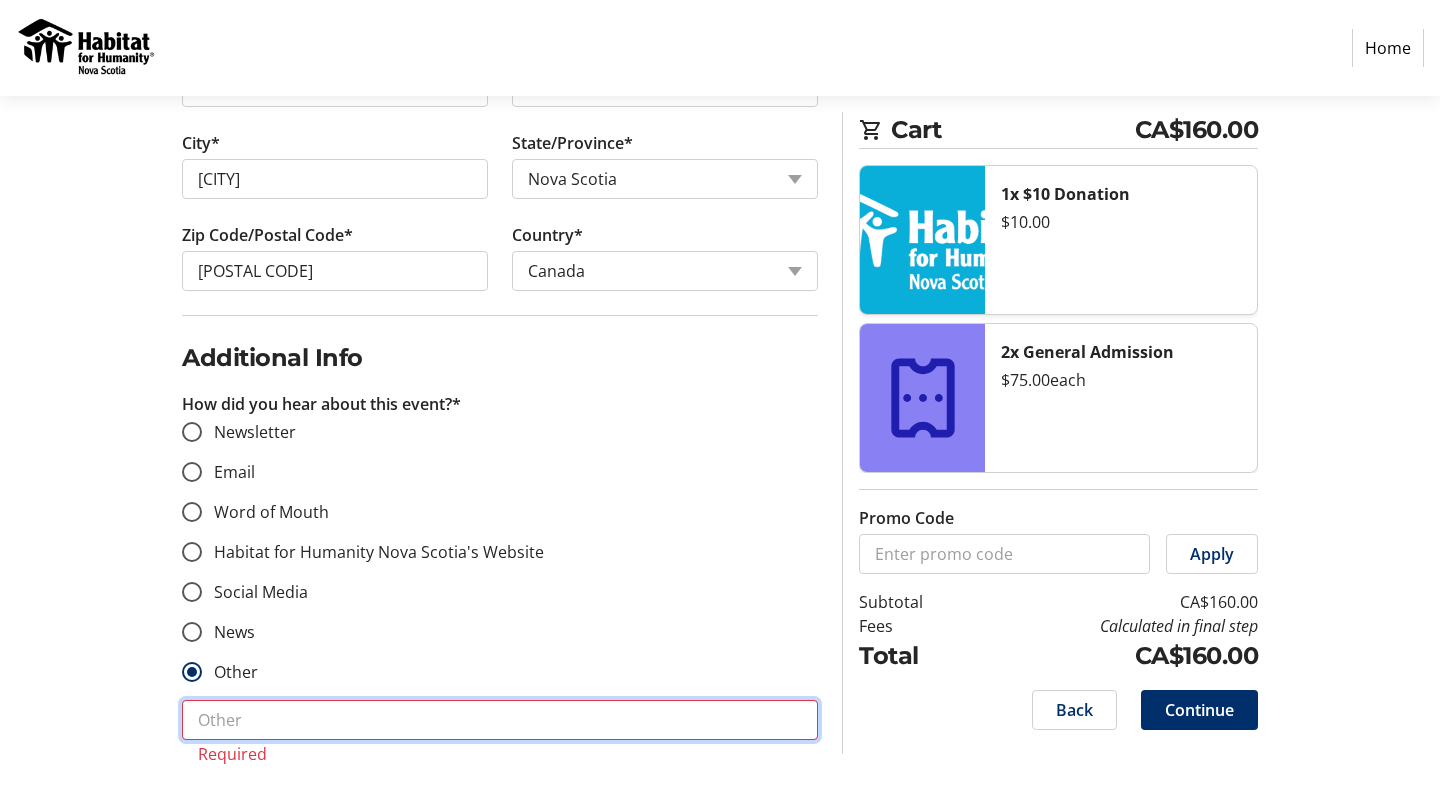 click at bounding box center [500, 720] 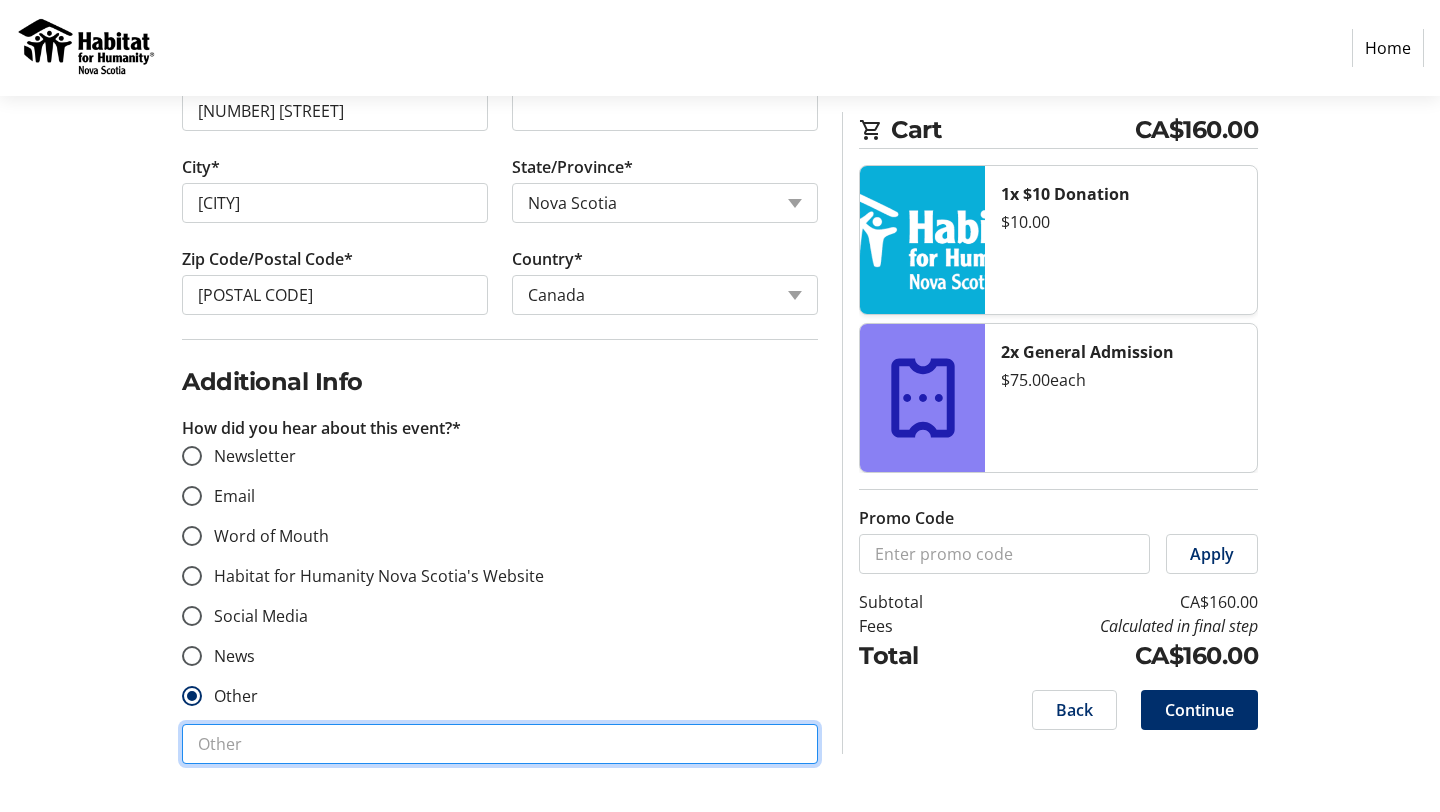 scroll, scrollTop: 895, scrollLeft: 0, axis: vertical 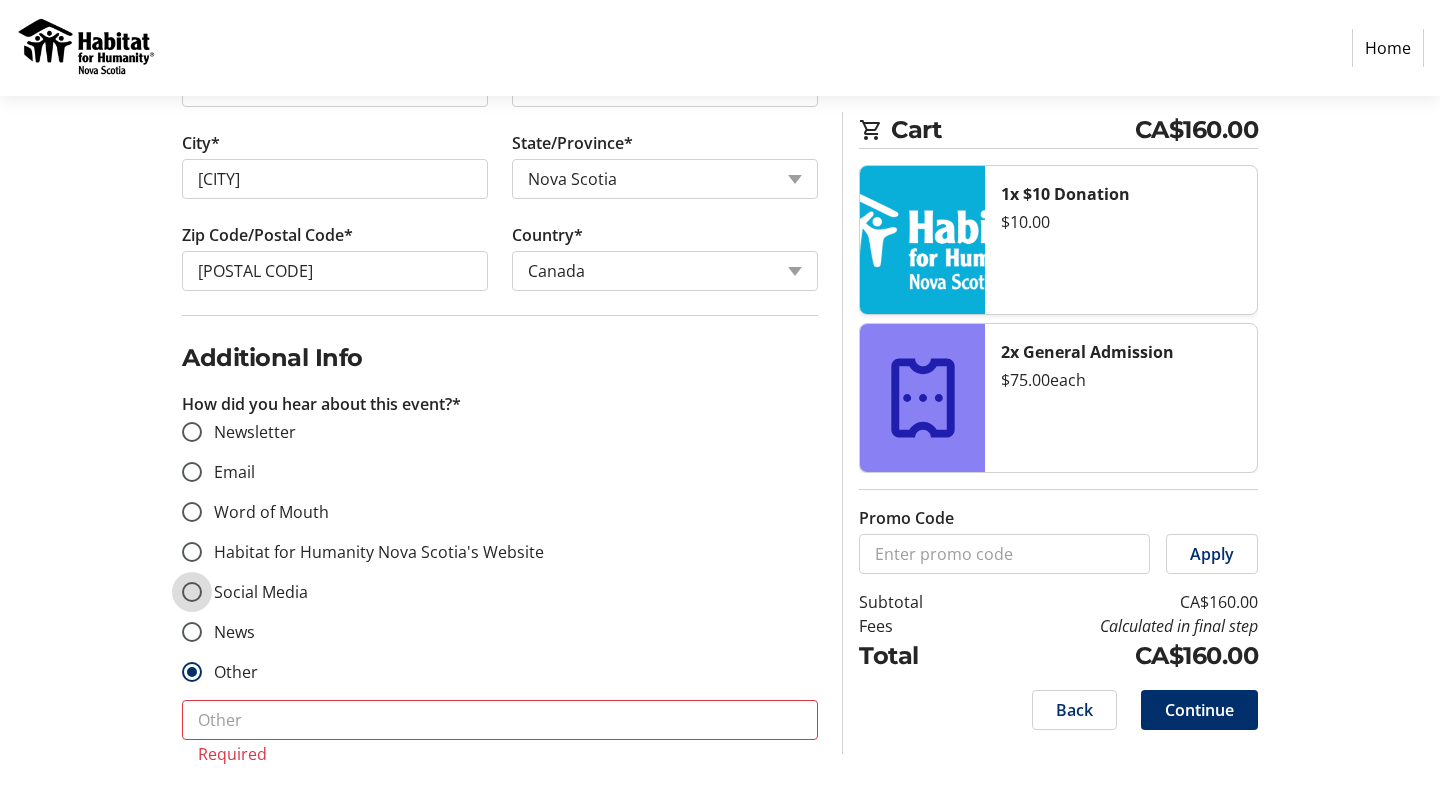 click on "Social Media" at bounding box center [192, 592] 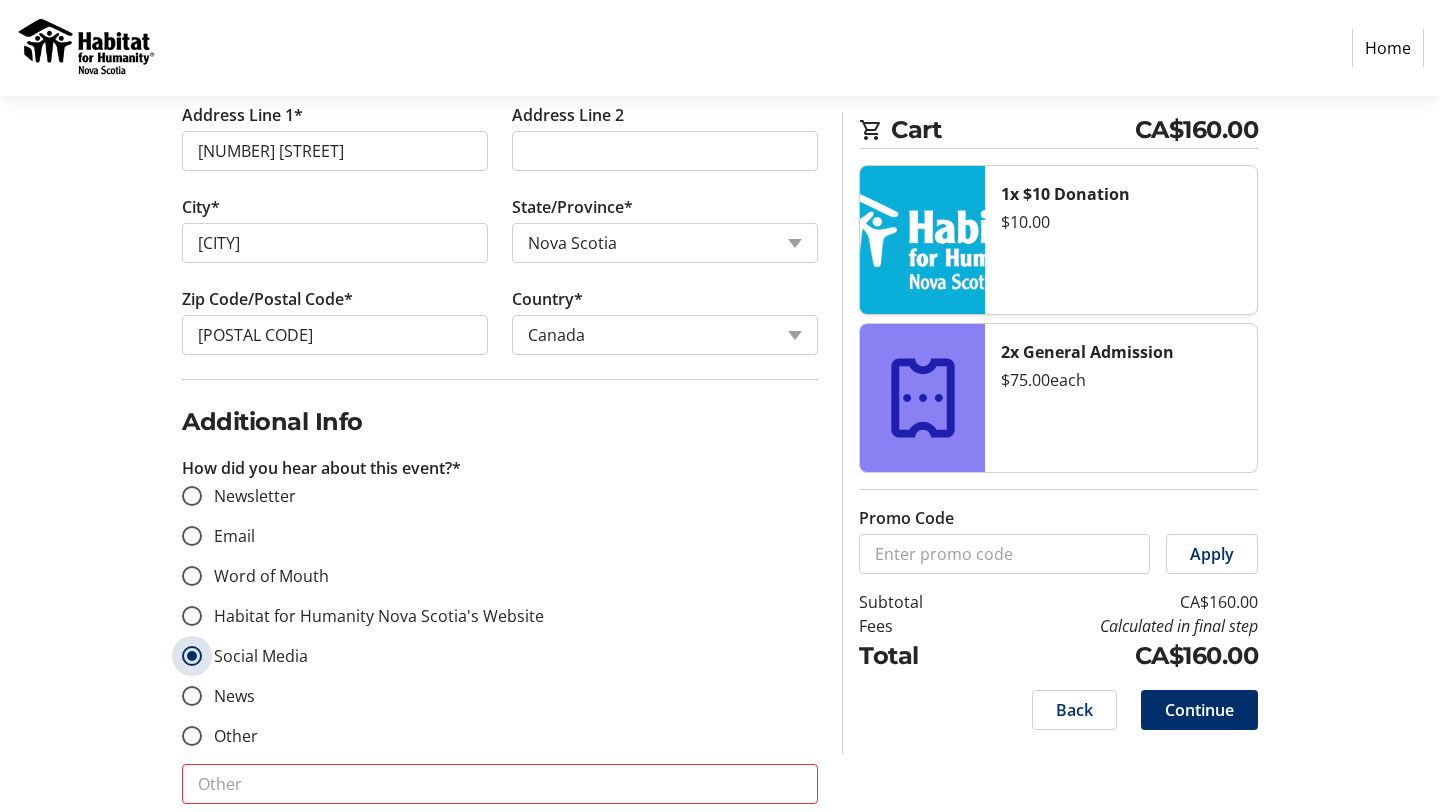 scroll, scrollTop: 815, scrollLeft: 0, axis: vertical 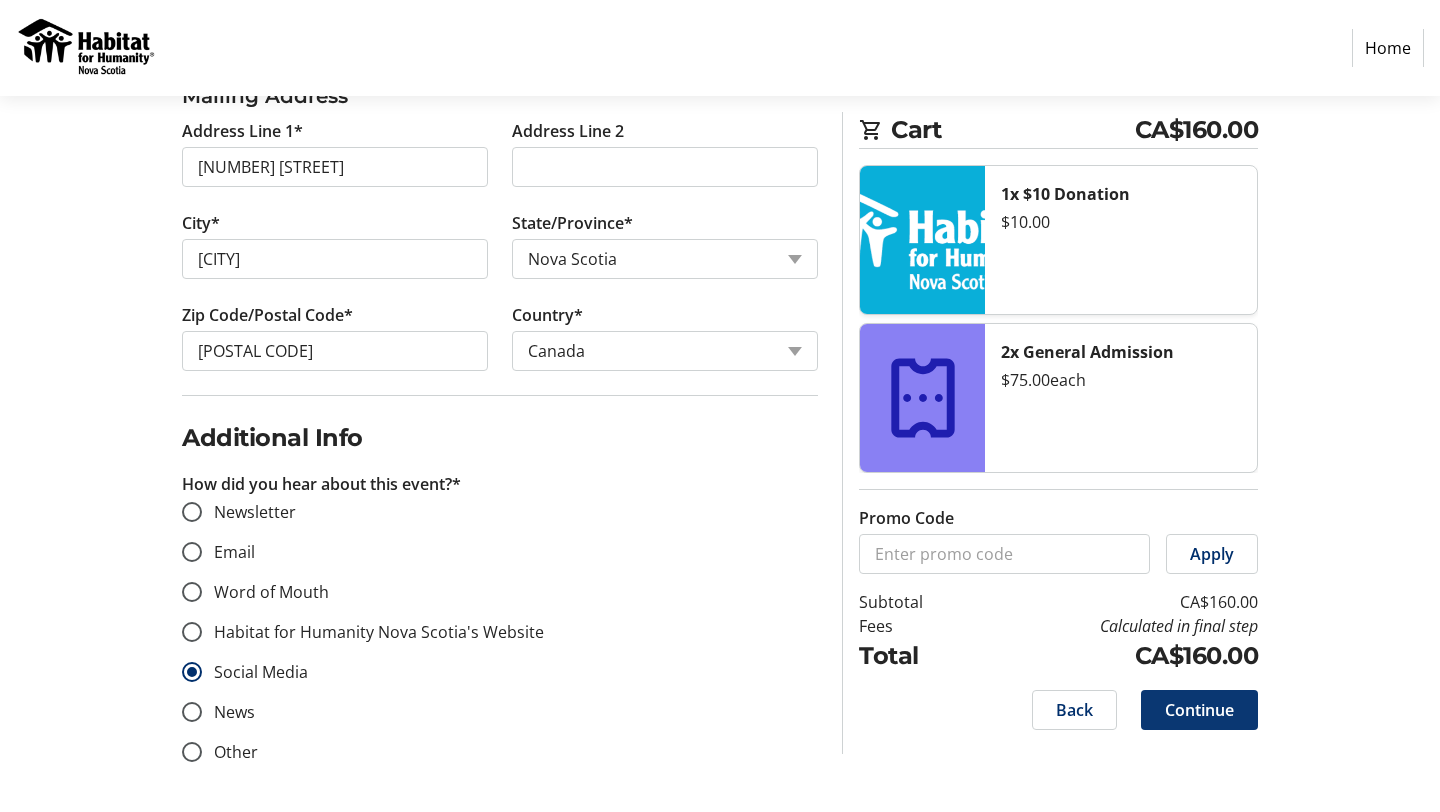 click on "Continue" at bounding box center [1199, 710] 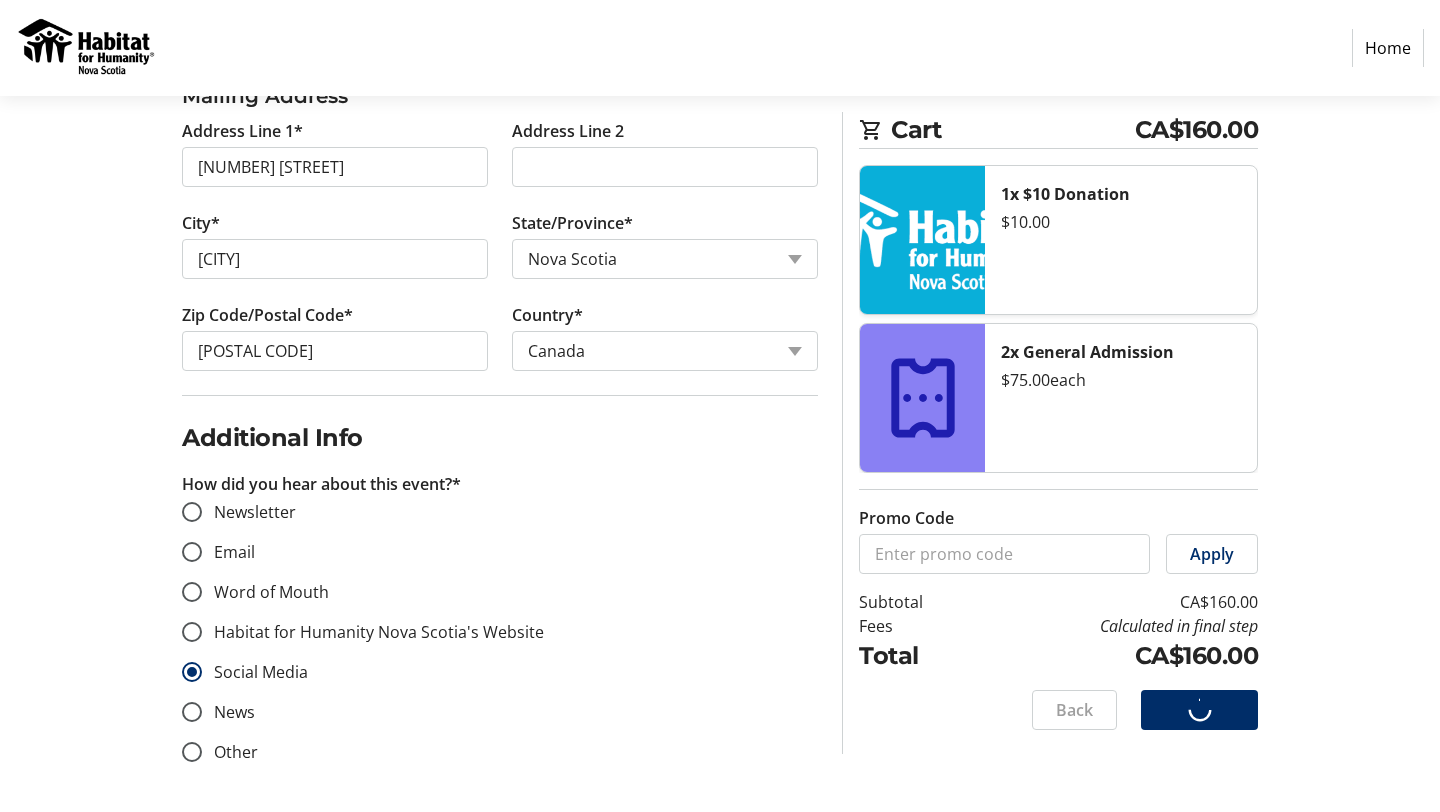 scroll, scrollTop: 88, scrollLeft: 0, axis: vertical 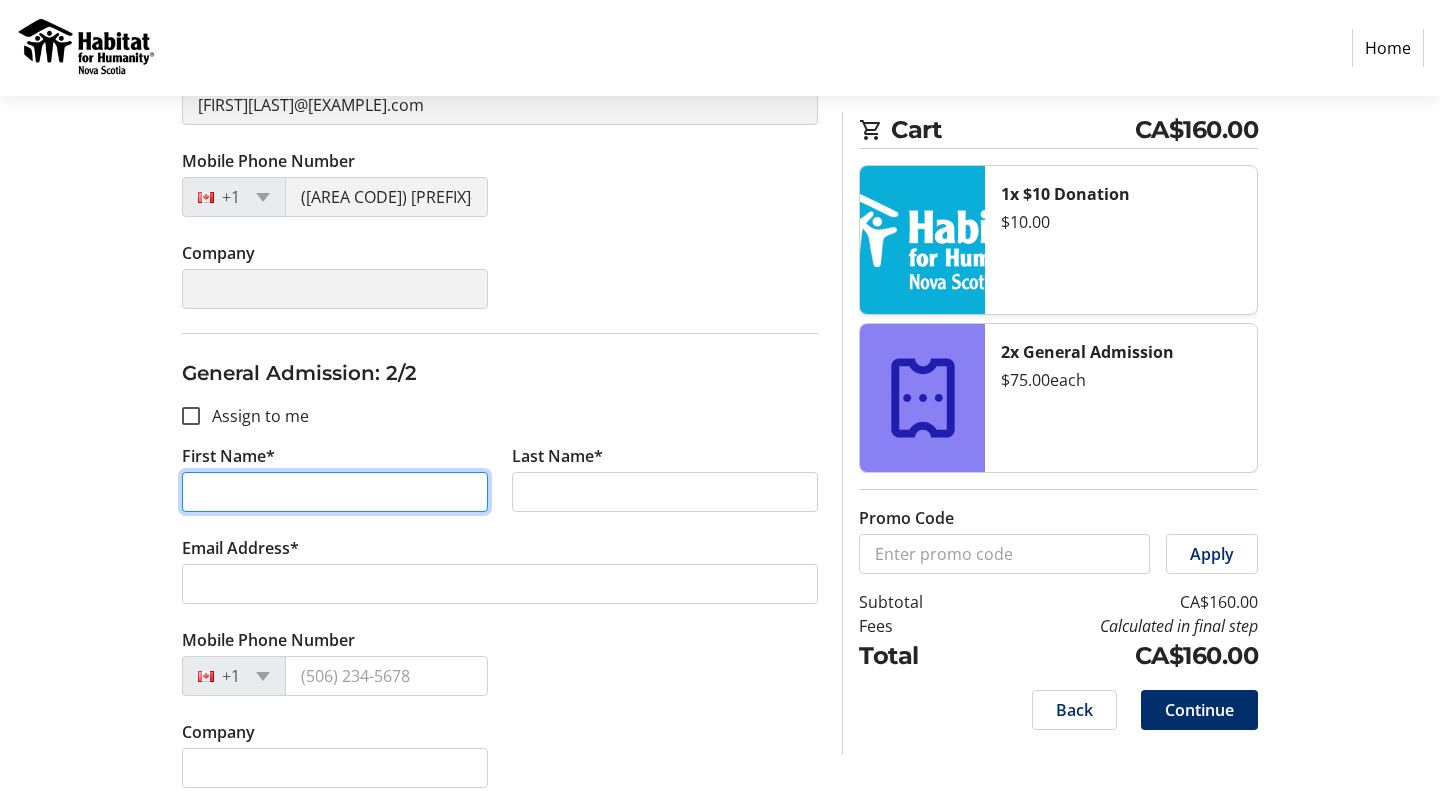 click on "First Name*" at bounding box center [335, 492] 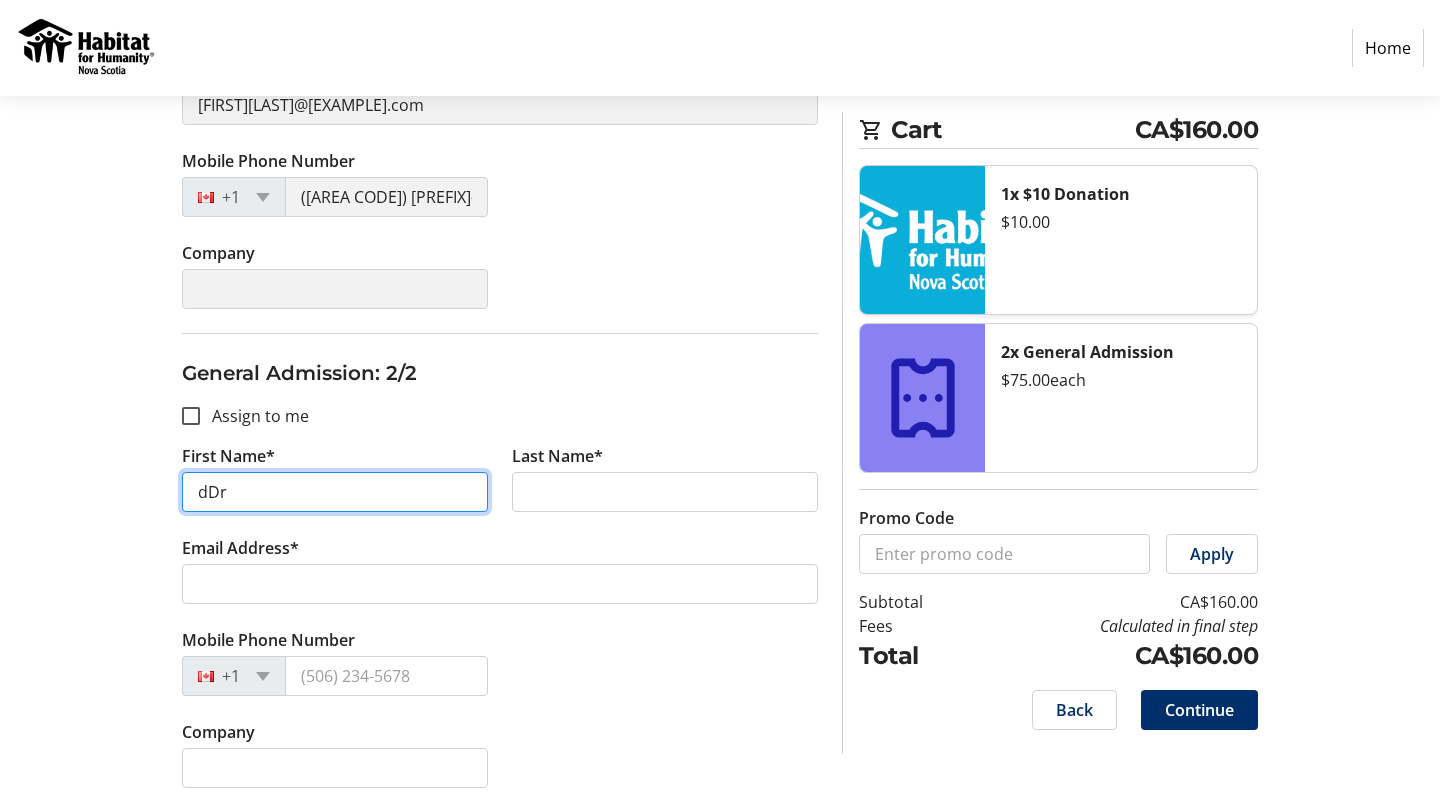 type on "dDre" 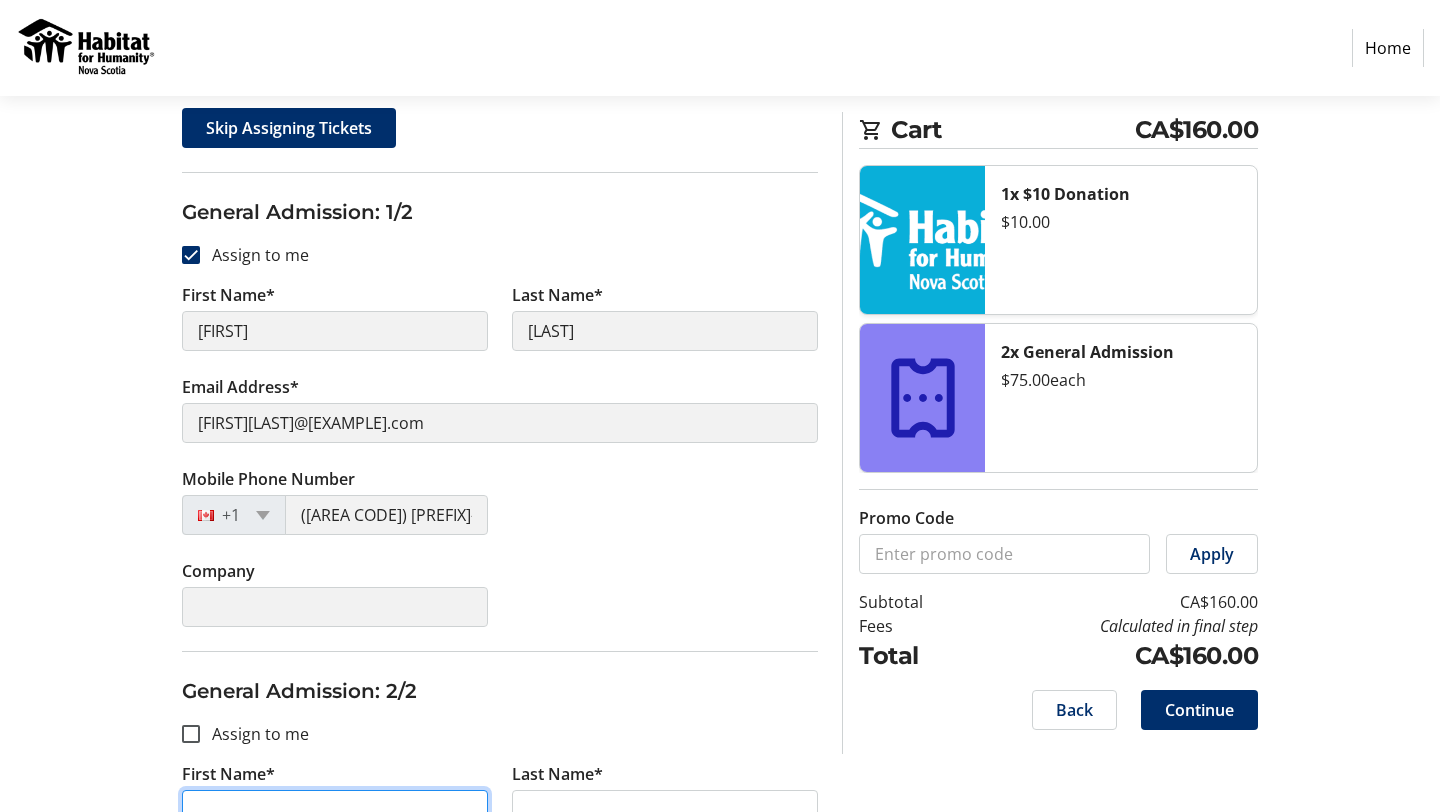 scroll, scrollTop: 0, scrollLeft: 0, axis: both 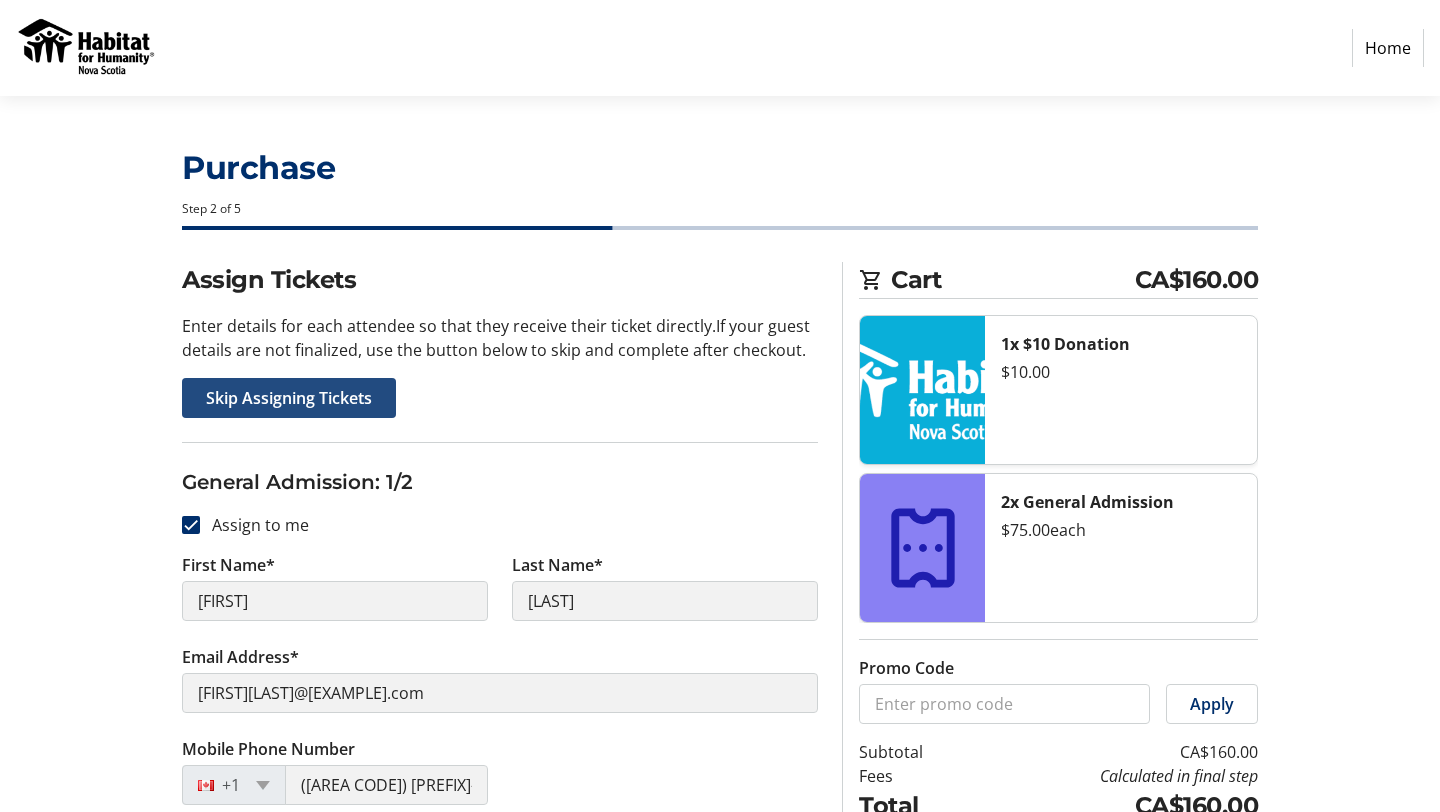click on "Skip Assigning Tickets" at bounding box center [289, 398] 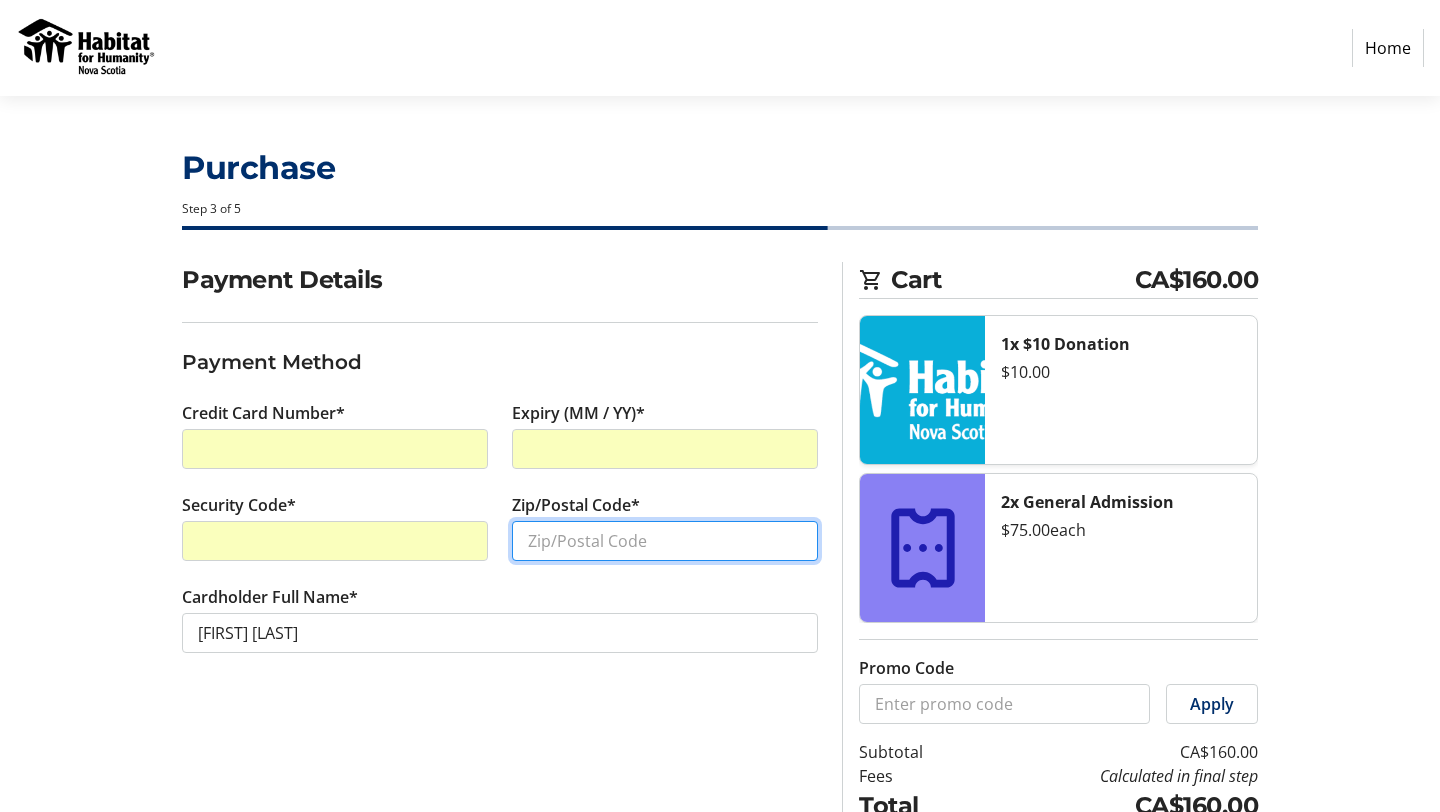 click on "Zip/Postal Code*" at bounding box center (665, 541) 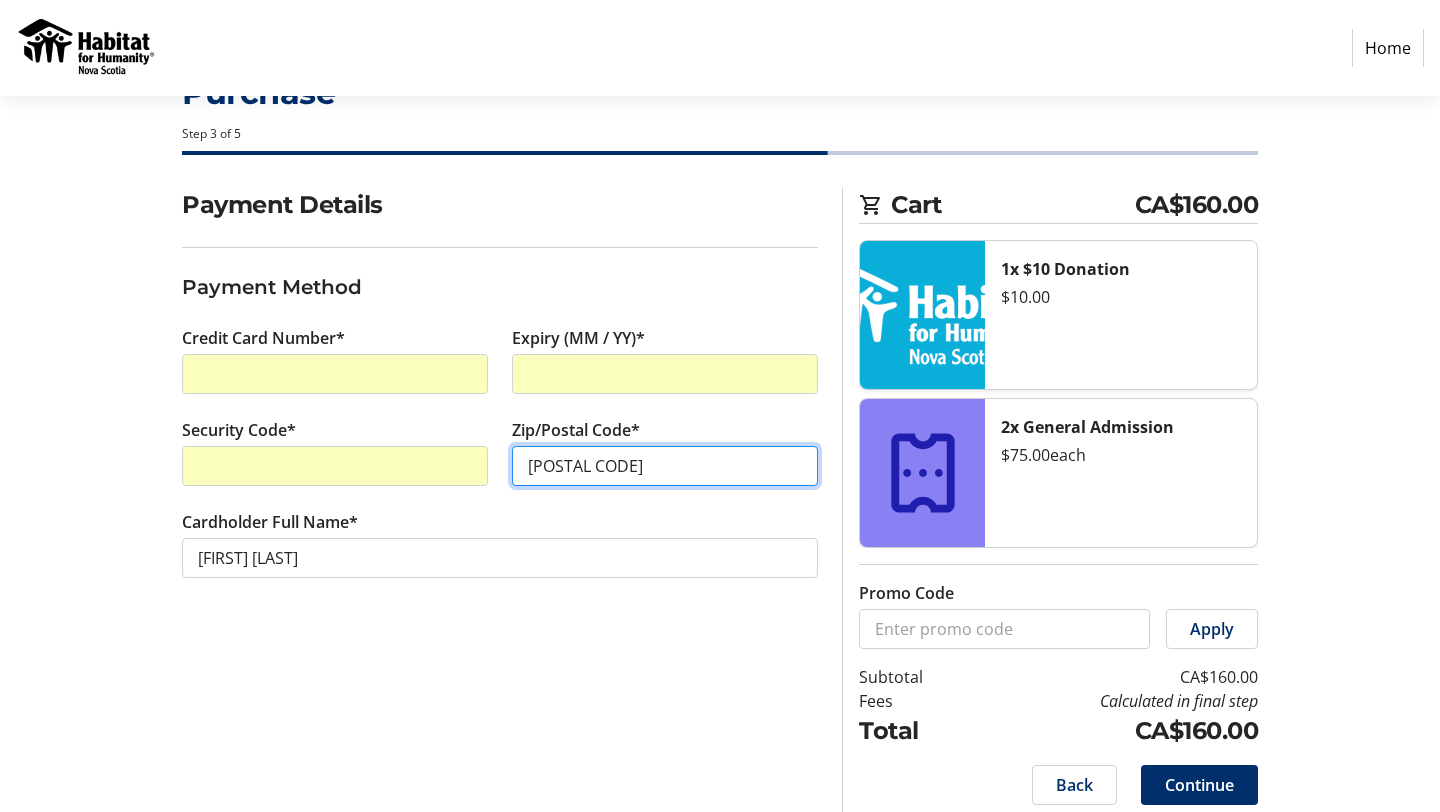 scroll, scrollTop: 92, scrollLeft: 0, axis: vertical 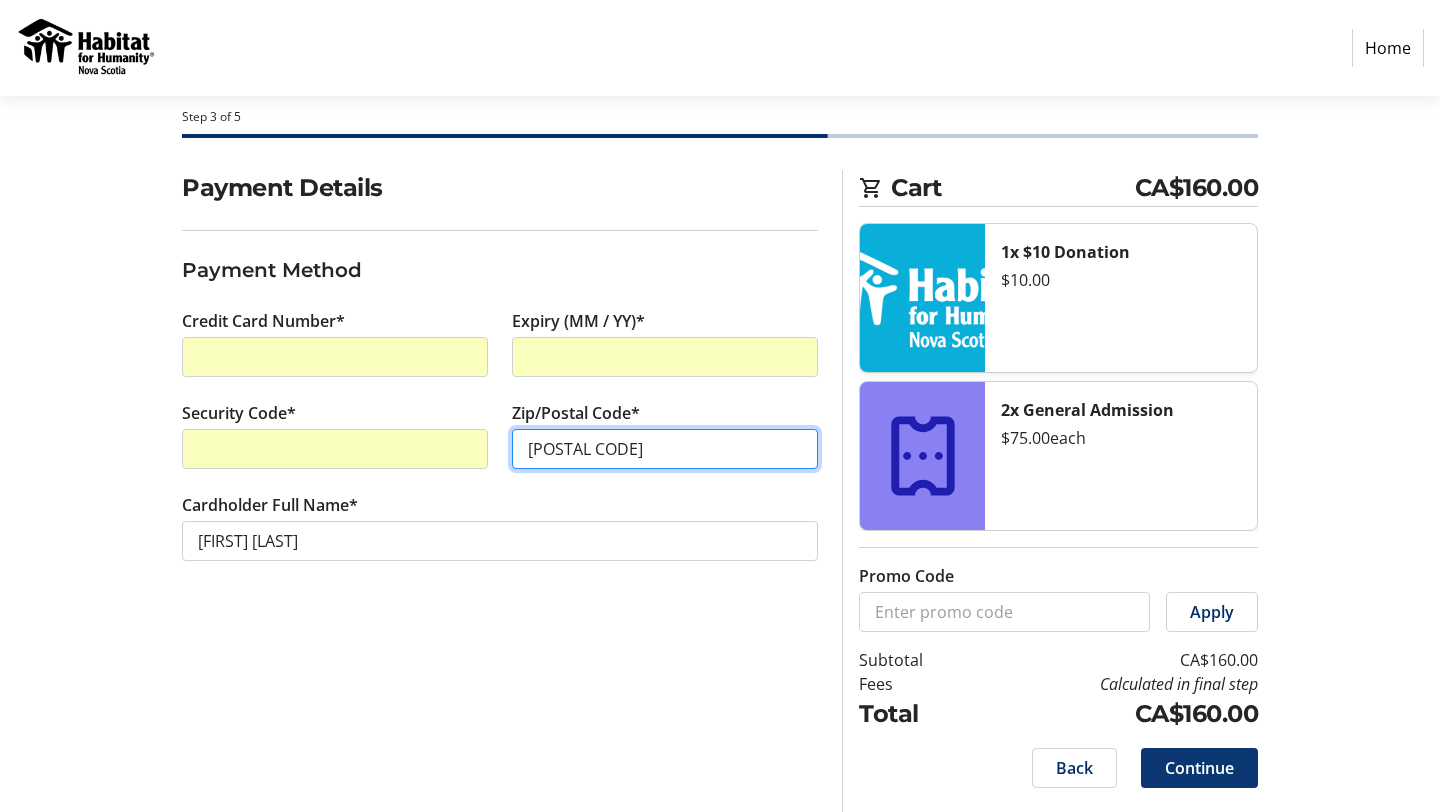 type on "[POSTAL CODE]" 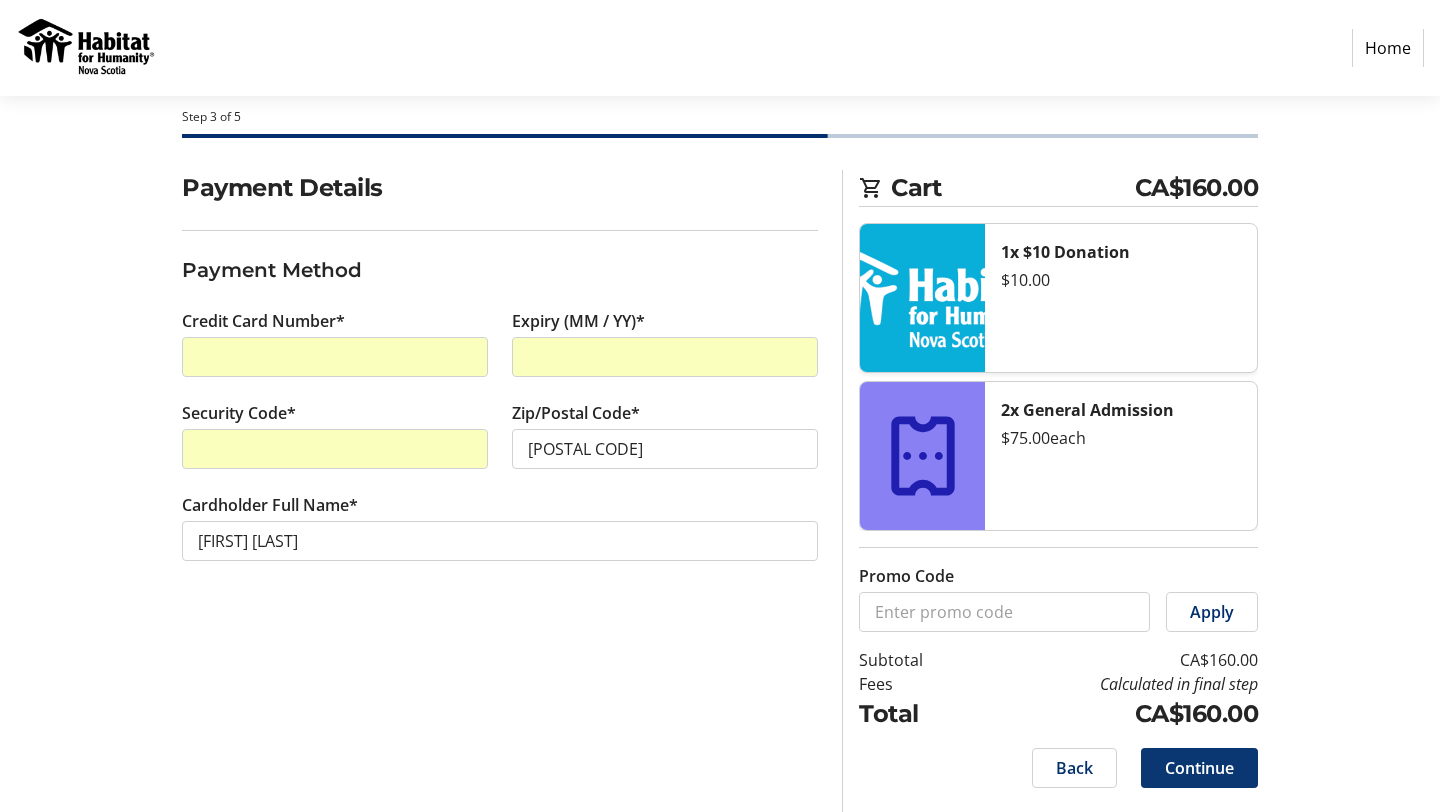 click on "Continue" at bounding box center (1199, 768) 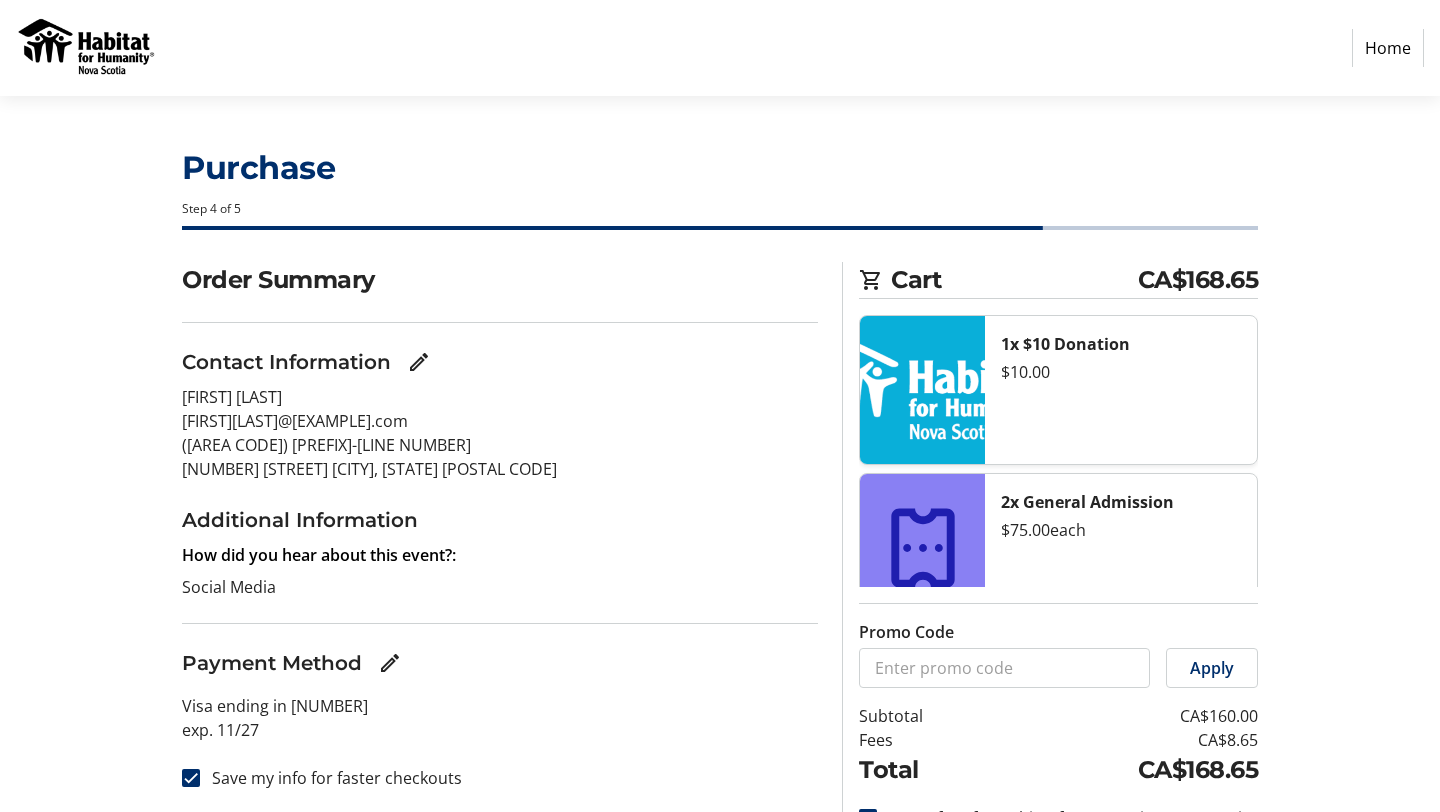 scroll, scrollTop: 150, scrollLeft: 0, axis: vertical 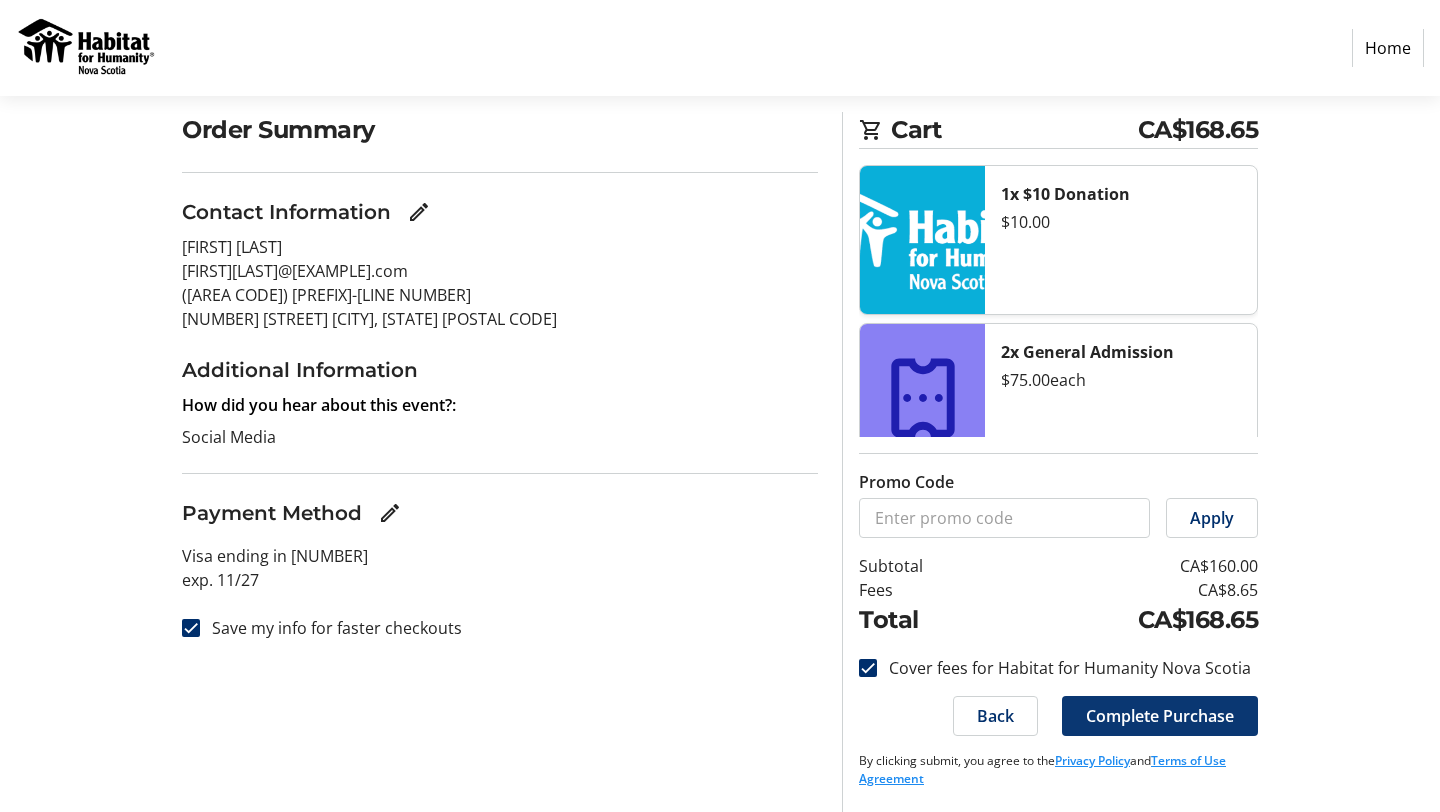 click on "Complete Purchase" at bounding box center (1160, 716) 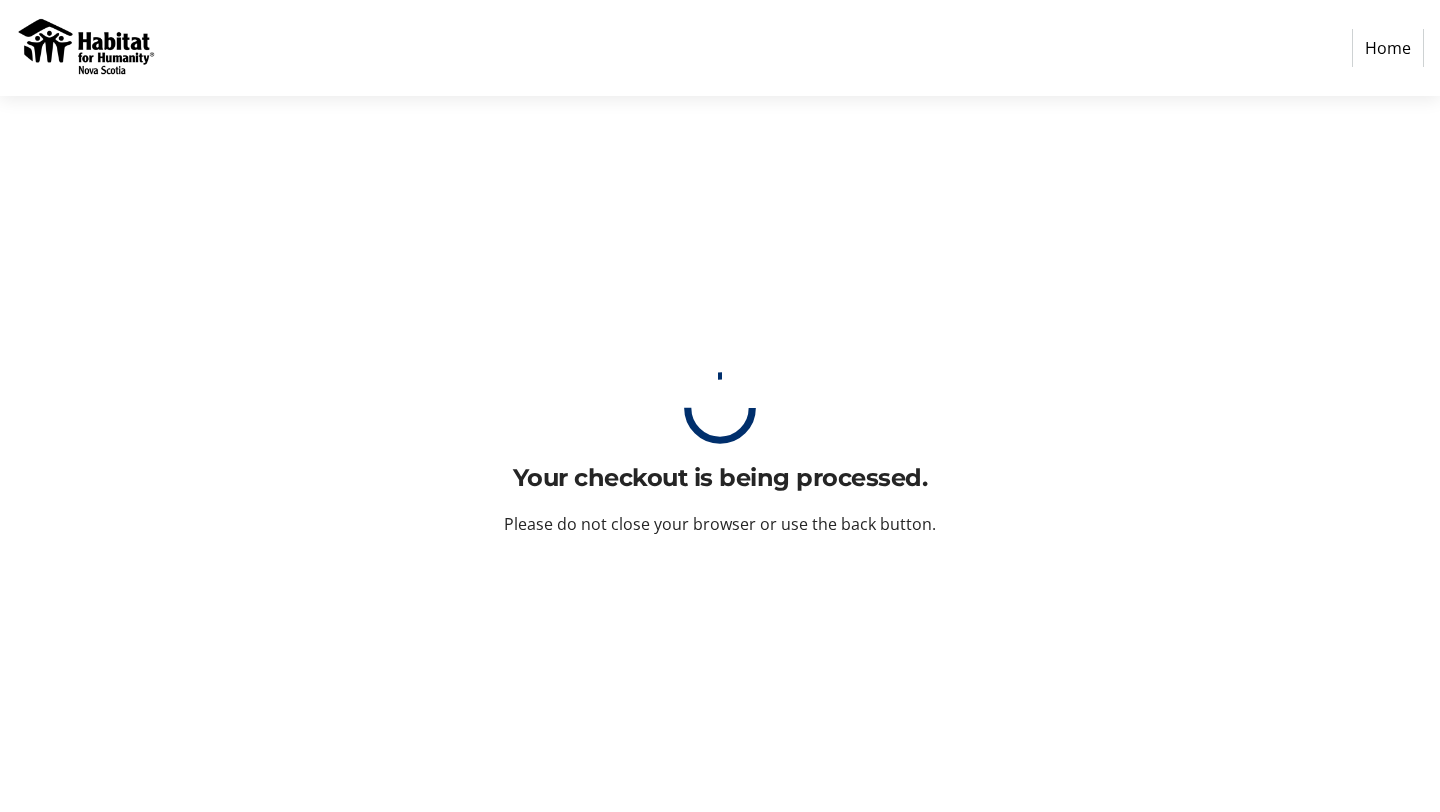 scroll, scrollTop: 0, scrollLeft: 0, axis: both 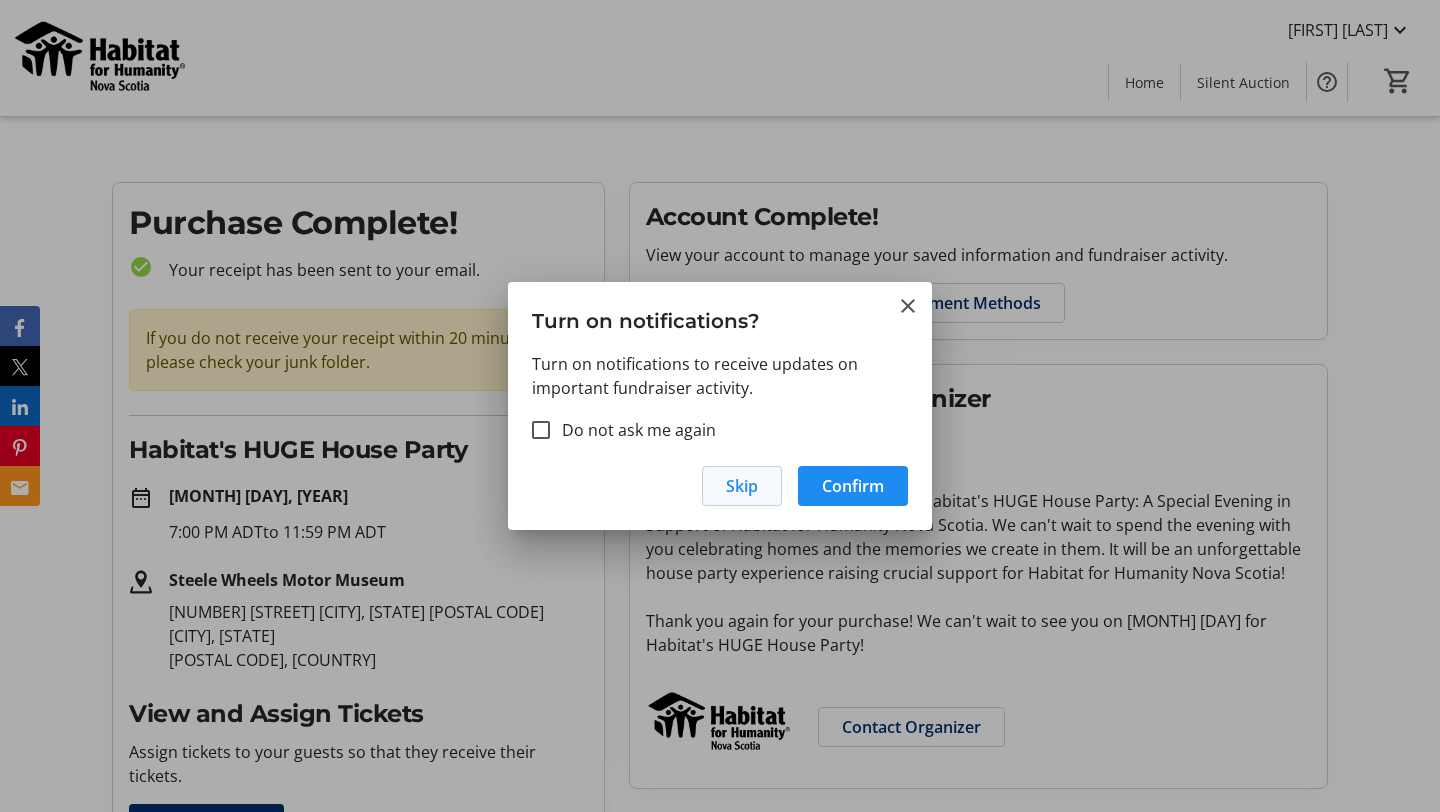 click on "Skip" at bounding box center (742, 486) 